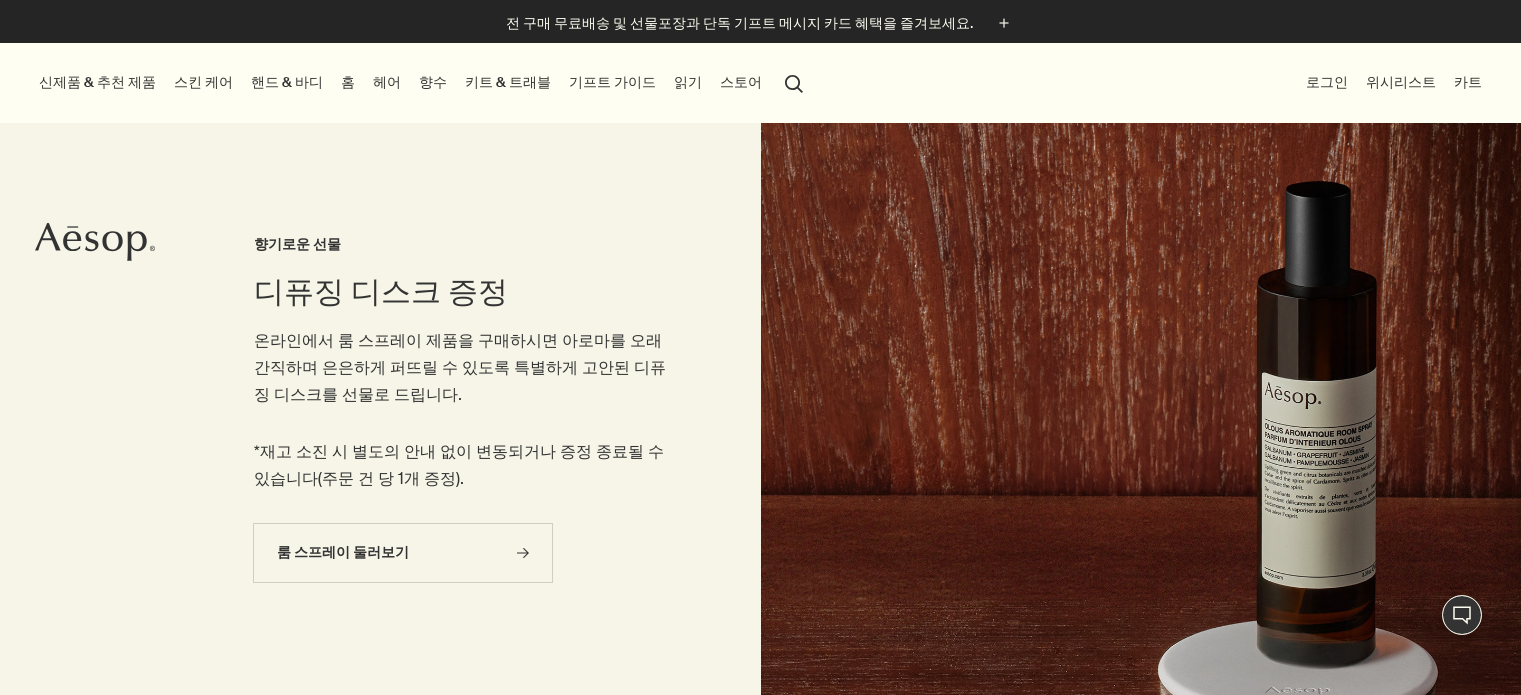 scroll, scrollTop: 0, scrollLeft: 0, axis: both 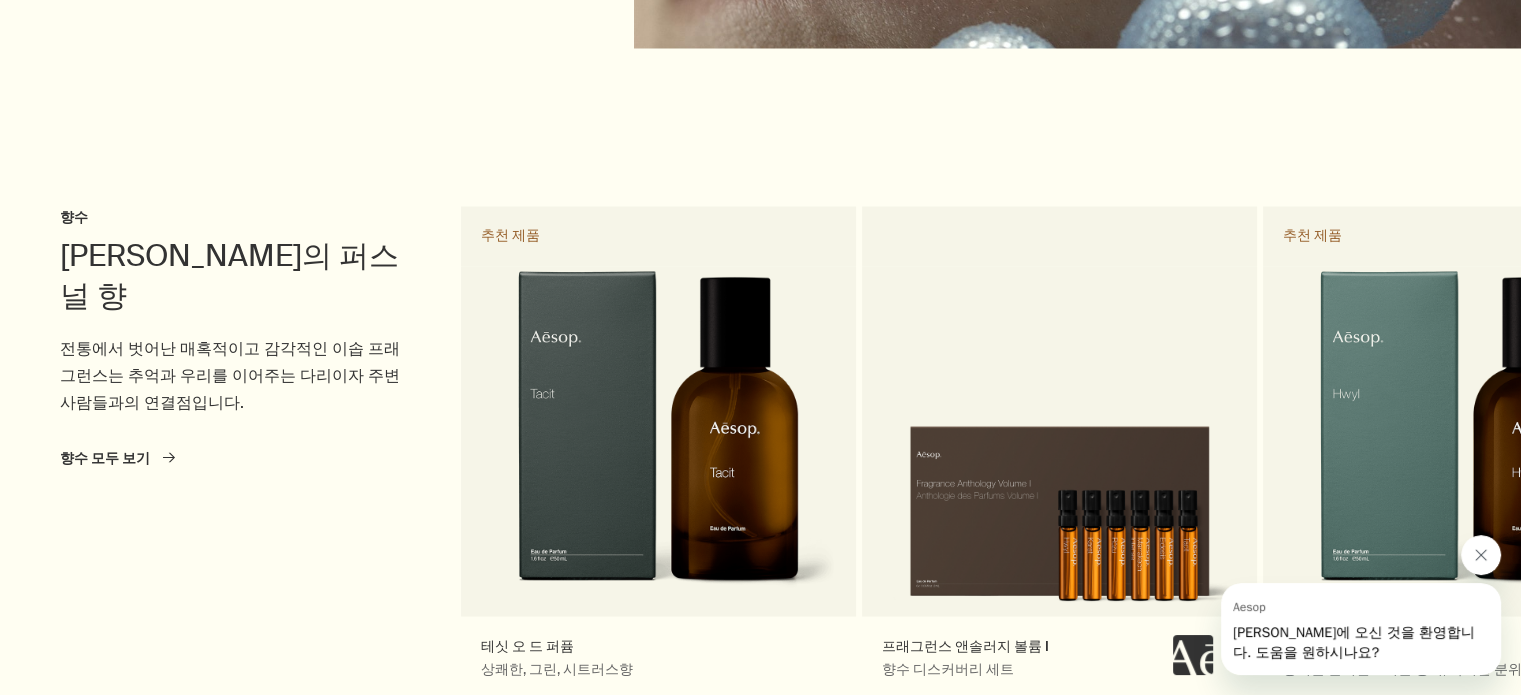click 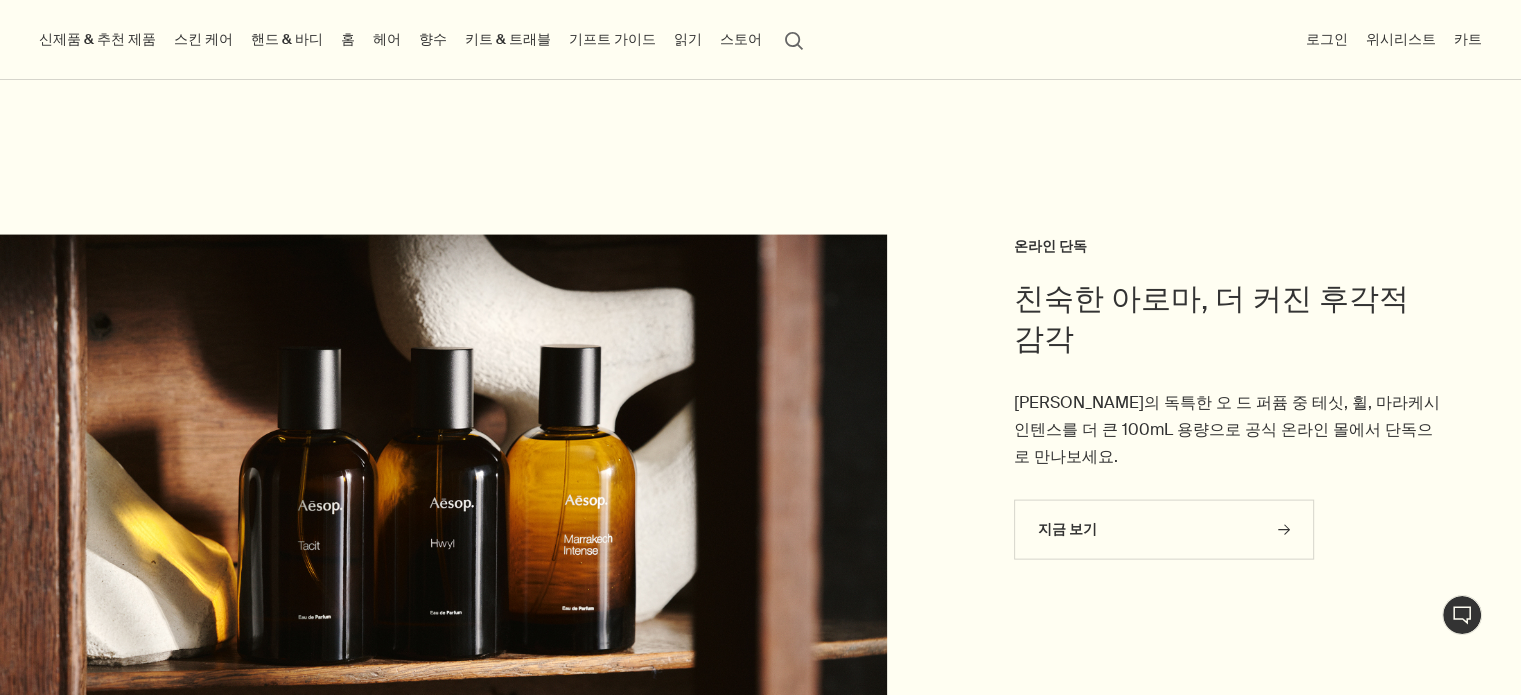 scroll, scrollTop: 3640, scrollLeft: 0, axis: vertical 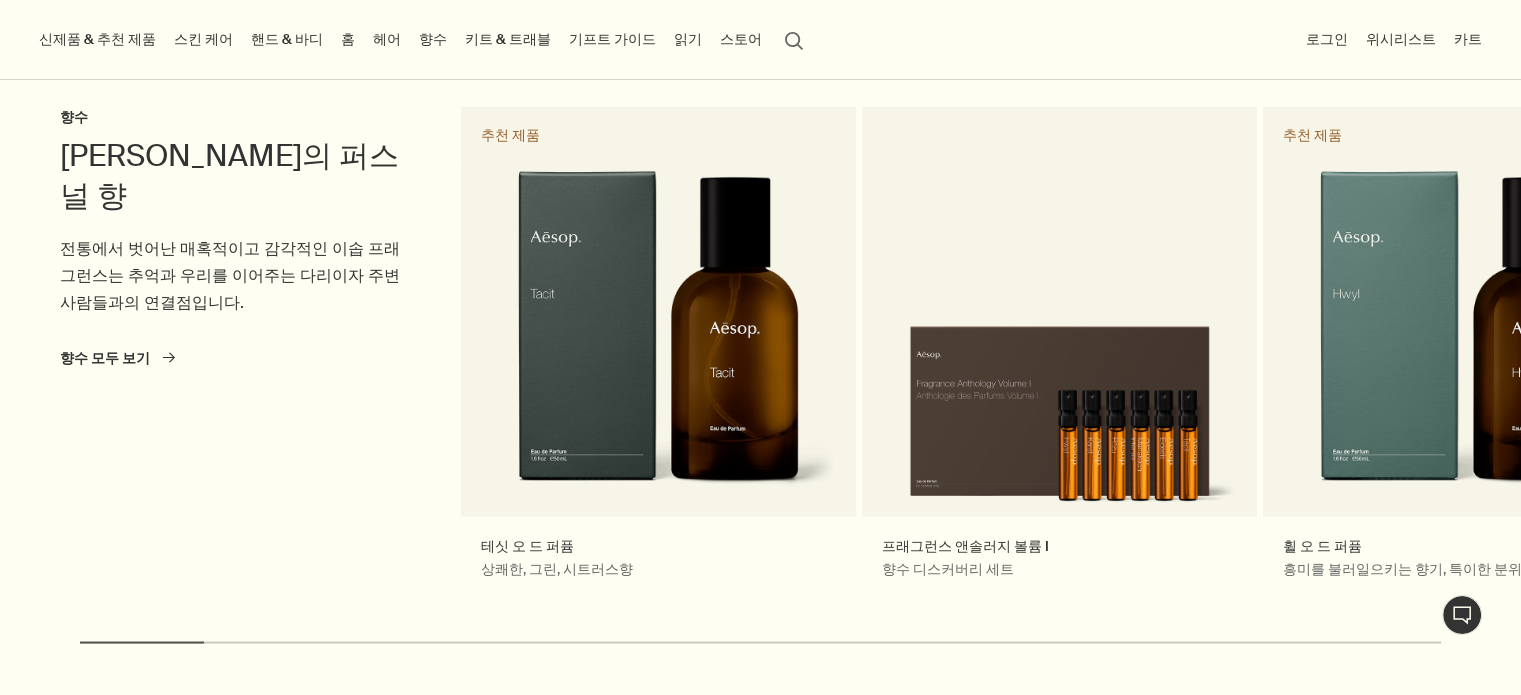 click on "읽기" at bounding box center [688, 39] 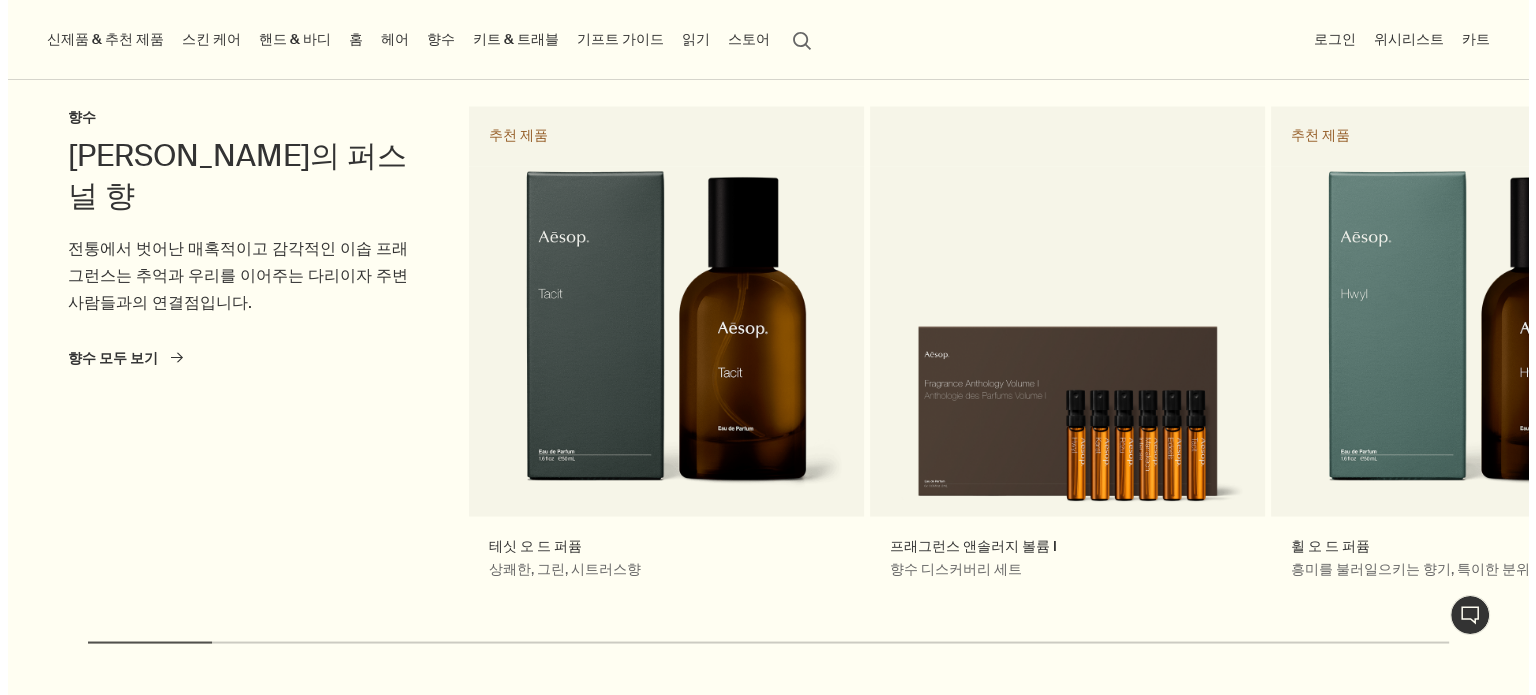 scroll, scrollTop: 3651, scrollLeft: 0, axis: vertical 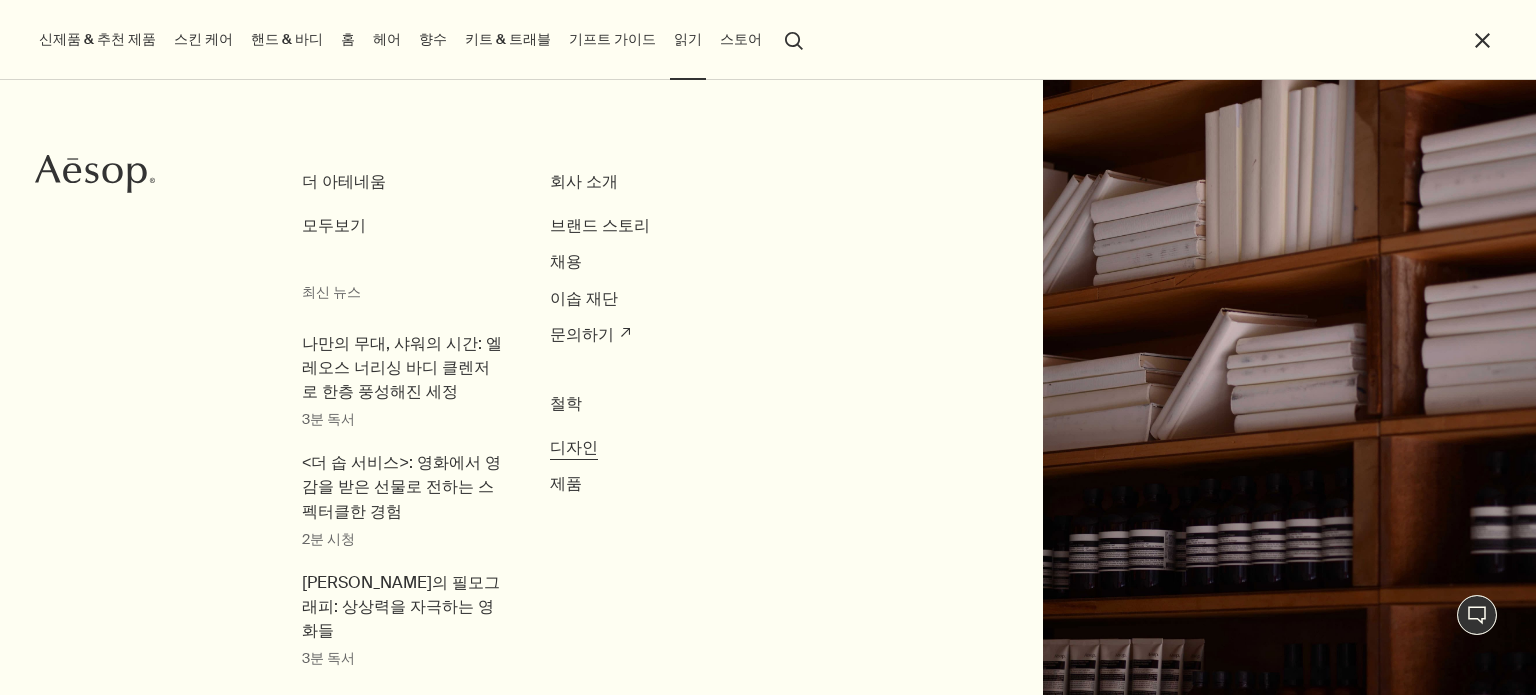 click on "디자인" at bounding box center (574, 447) 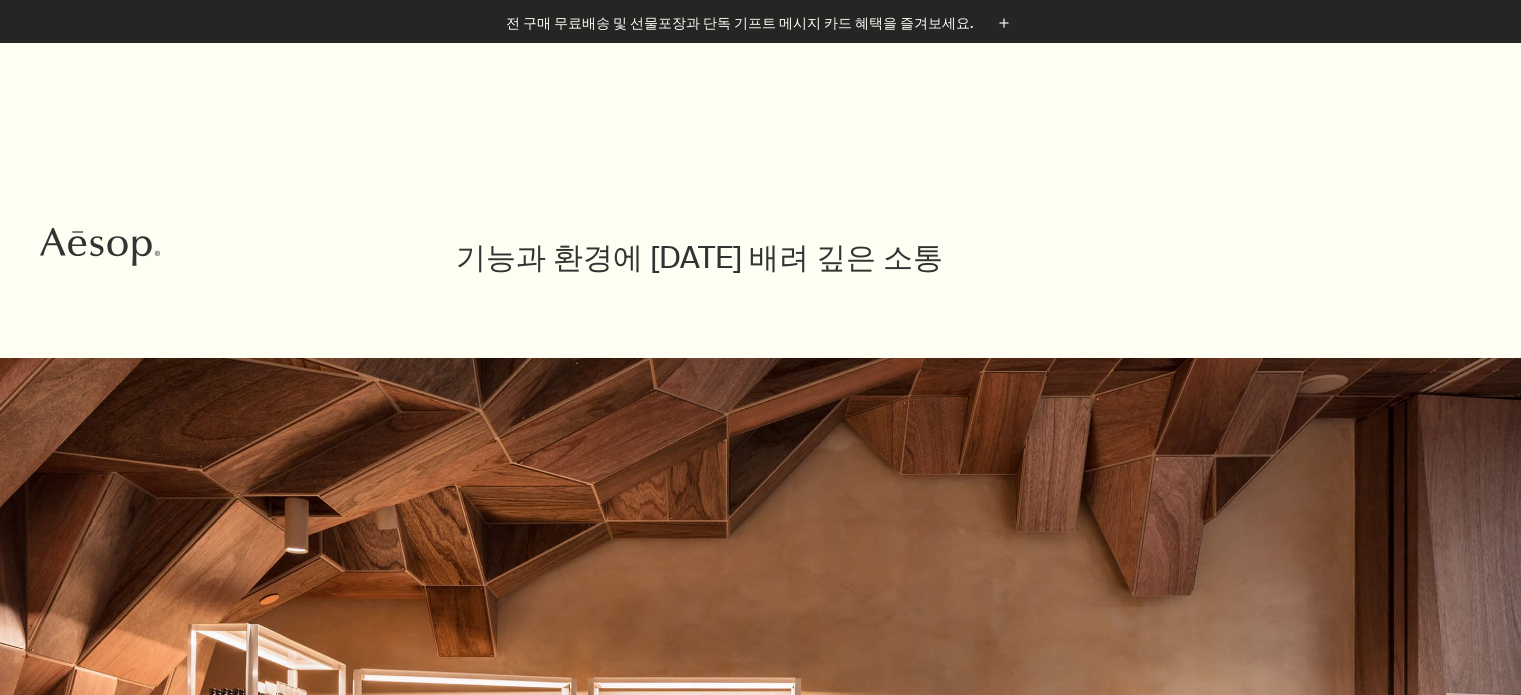 scroll, scrollTop: 500, scrollLeft: 0, axis: vertical 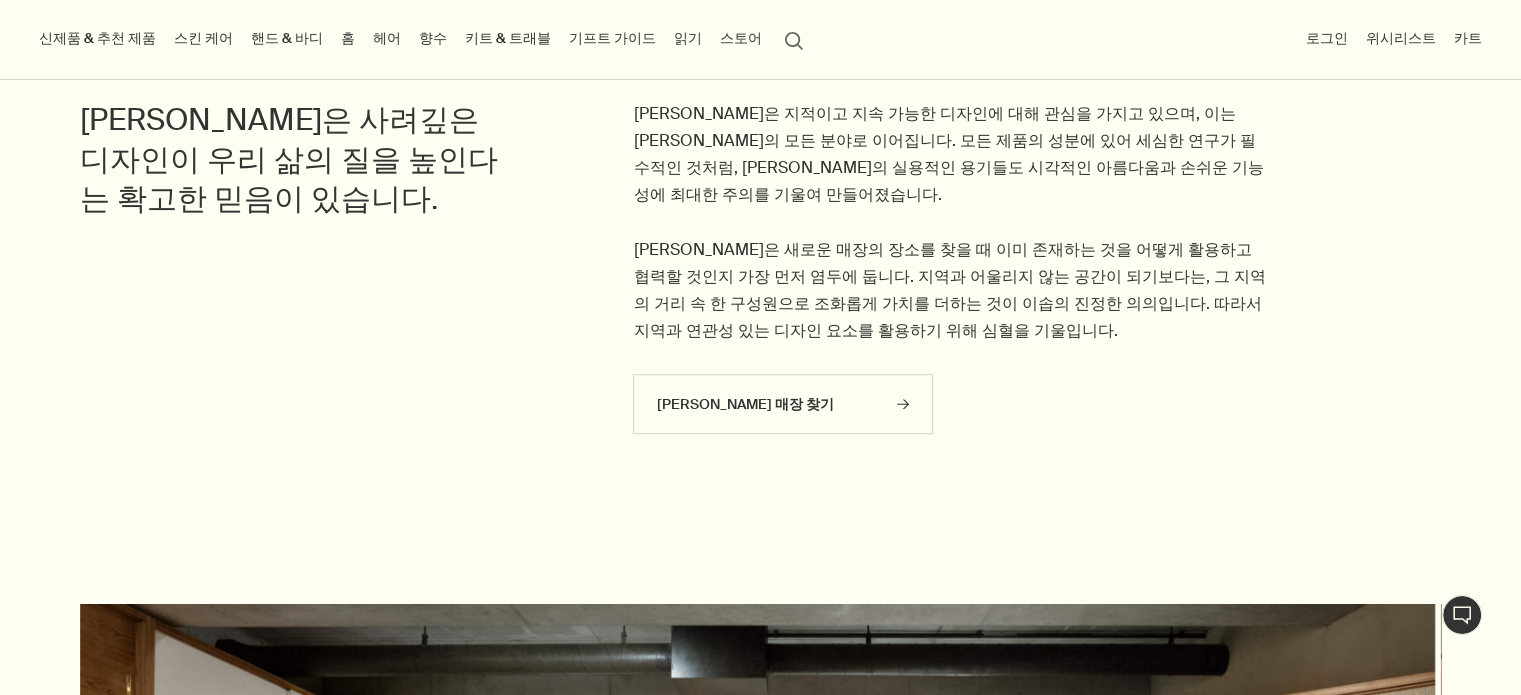 click on "읽기 더 아테네움 모두보기 최신 뉴스 나만의 무대, 샤워의 시간: 엘레오스 너리싱 바디 클렌저로 한층 풍성해진 세정 3분 독서 <더 솝 서비스>: 영화에서 영감을 받은 선물로 전하는 스펙터클한 경험 2분 시청 이솝의 필모그래피: 상상력을 자극하는 영화들 3분 독서 삶의 흔적을 따라: 2024년 추석 3분 독서 글로 전하는 감사의 마음: 2023년 추석을 기념하며 3분 독서 회사 소개 브랜드 스토리 채용 이솝 재단 문의하기   rightUpArrow 철학 디자인 제품" at bounding box center (688, 40) 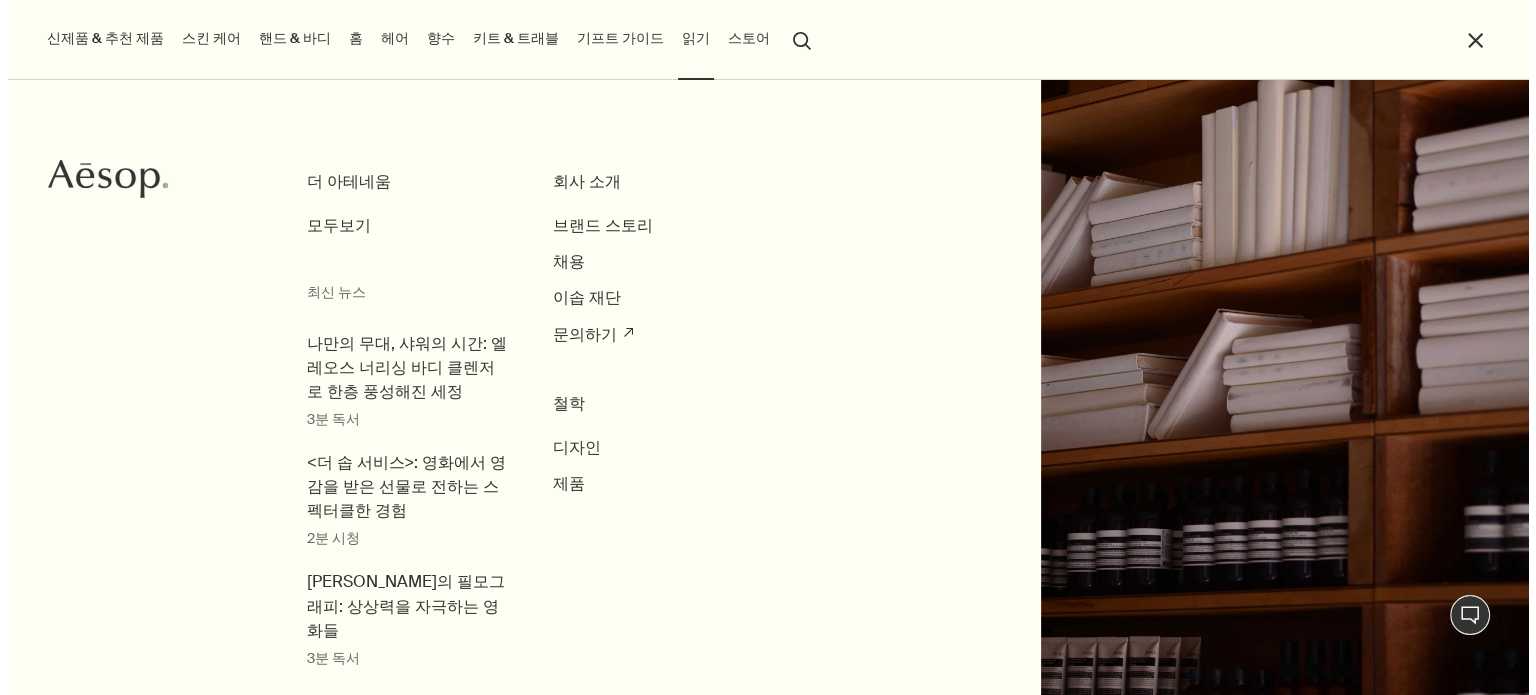 scroll, scrollTop: 1281, scrollLeft: 0, axis: vertical 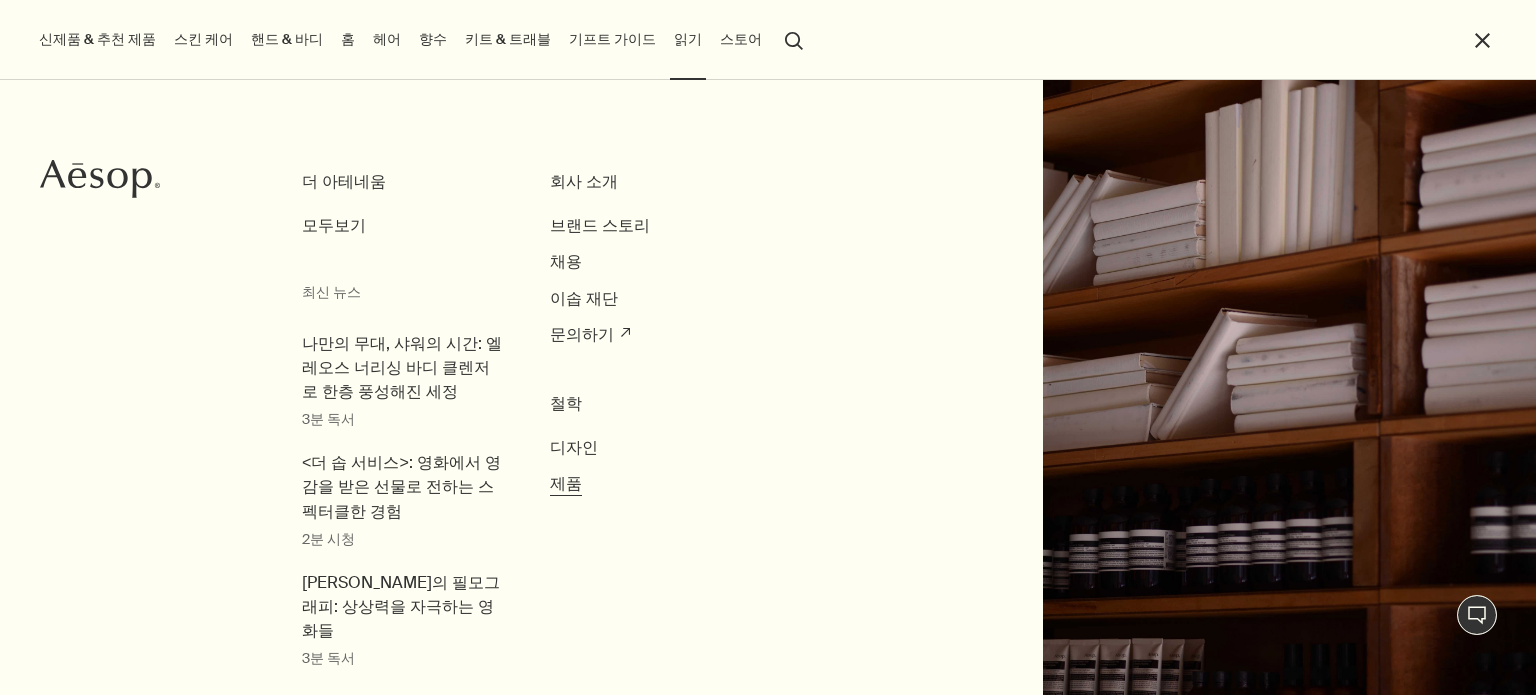 click on "제품" at bounding box center [566, 483] 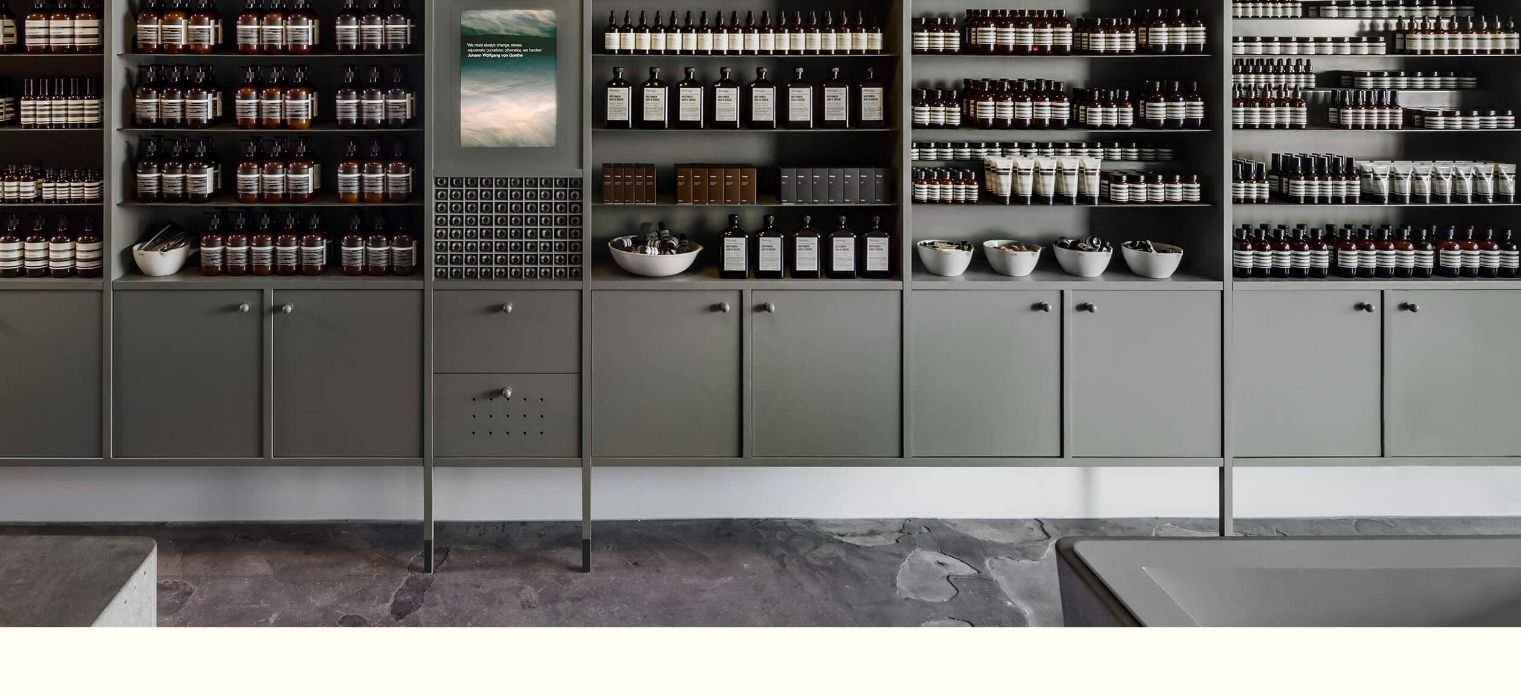 scroll, scrollTop: 0, scrollLeft: 0, axis: both 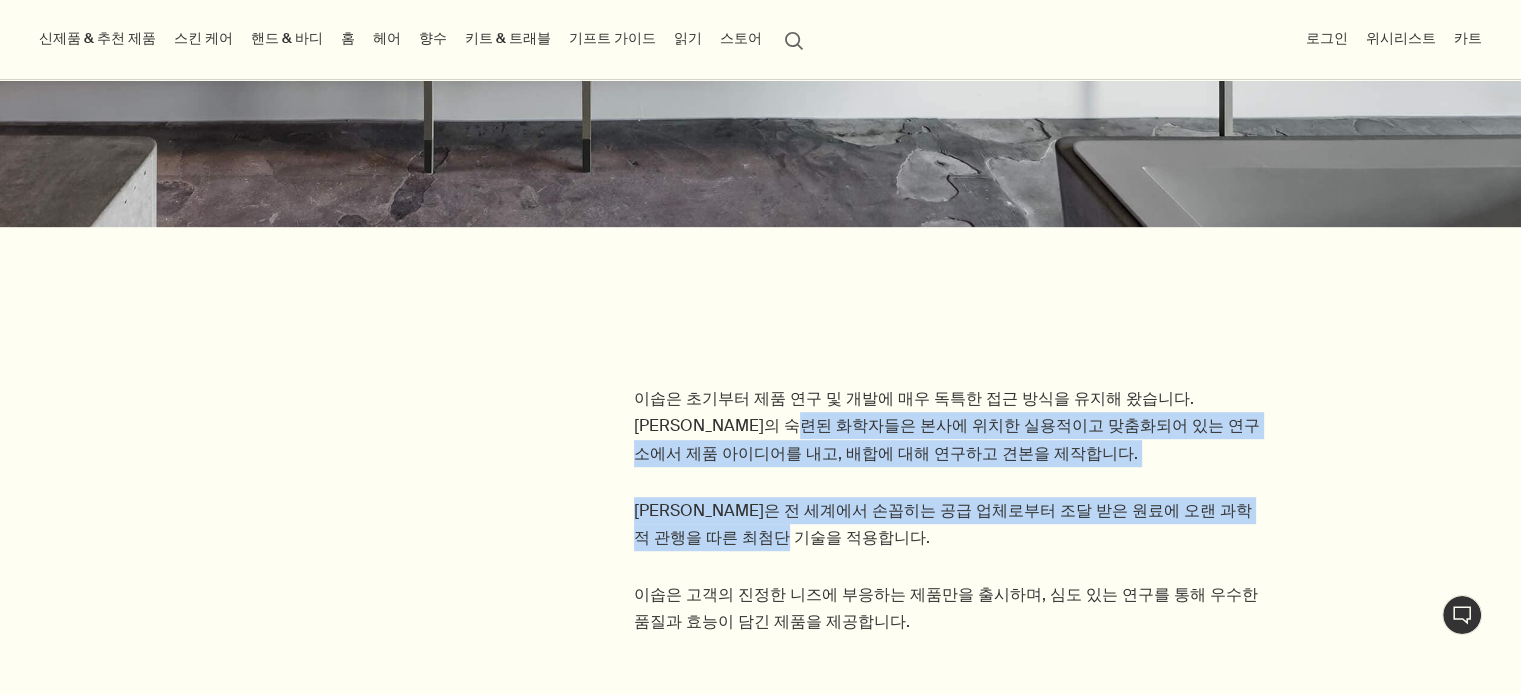 drag, startPoint x: 724, startPoint y: 421, endPoint x: 976, endPoint y: 531, distance: 274.96182 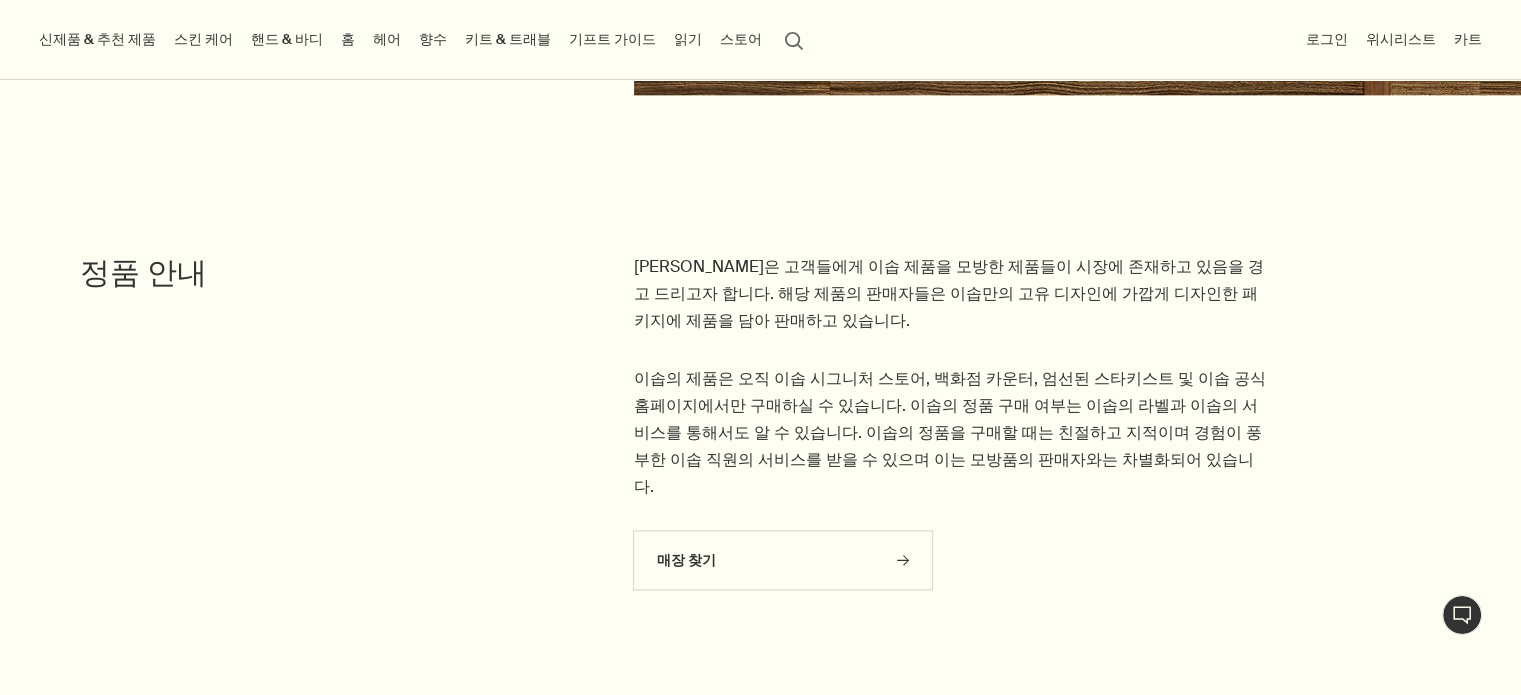 scroll, scrollTop: 2600, scrollLeft: 0, axis: vertical 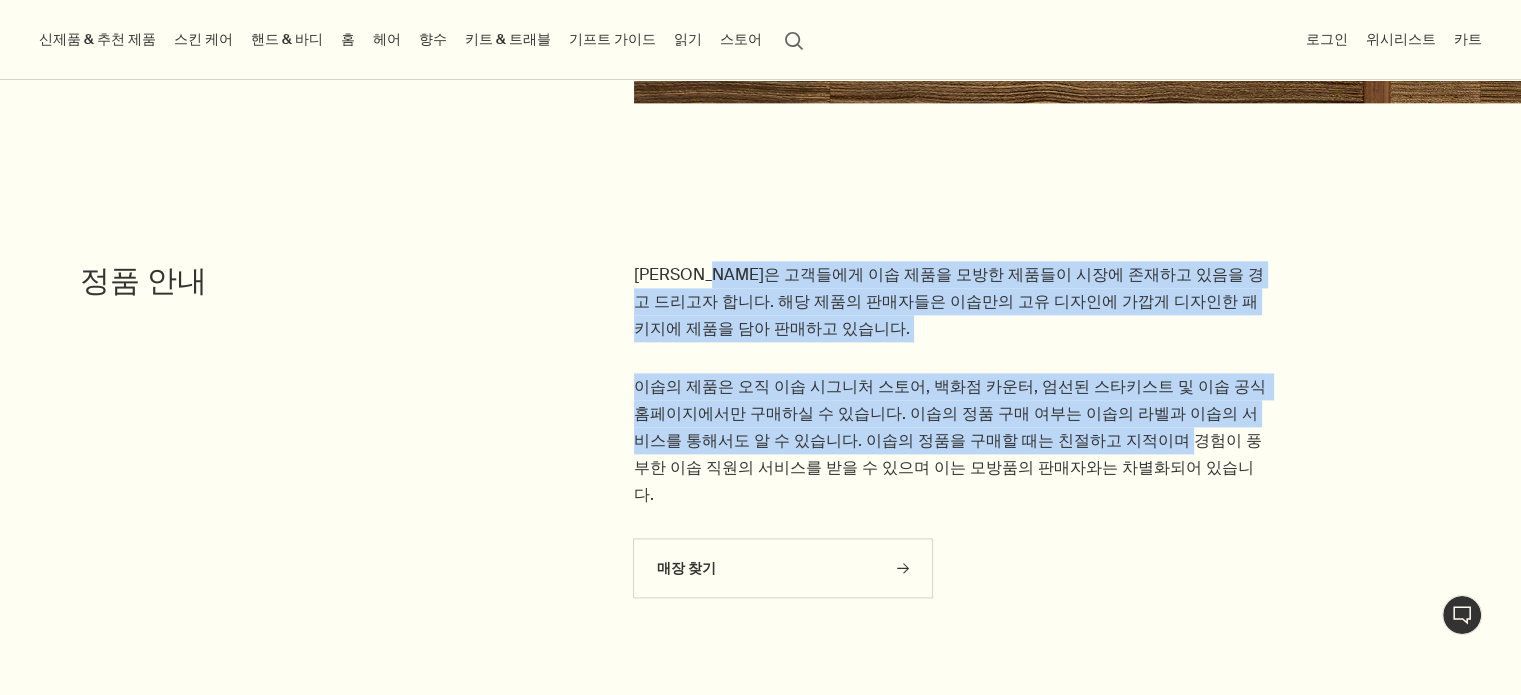 drag, startPoint x: 738, startPoint y: 265, endPoint x: 1057, endPoint y: 444, distance: 365.78955 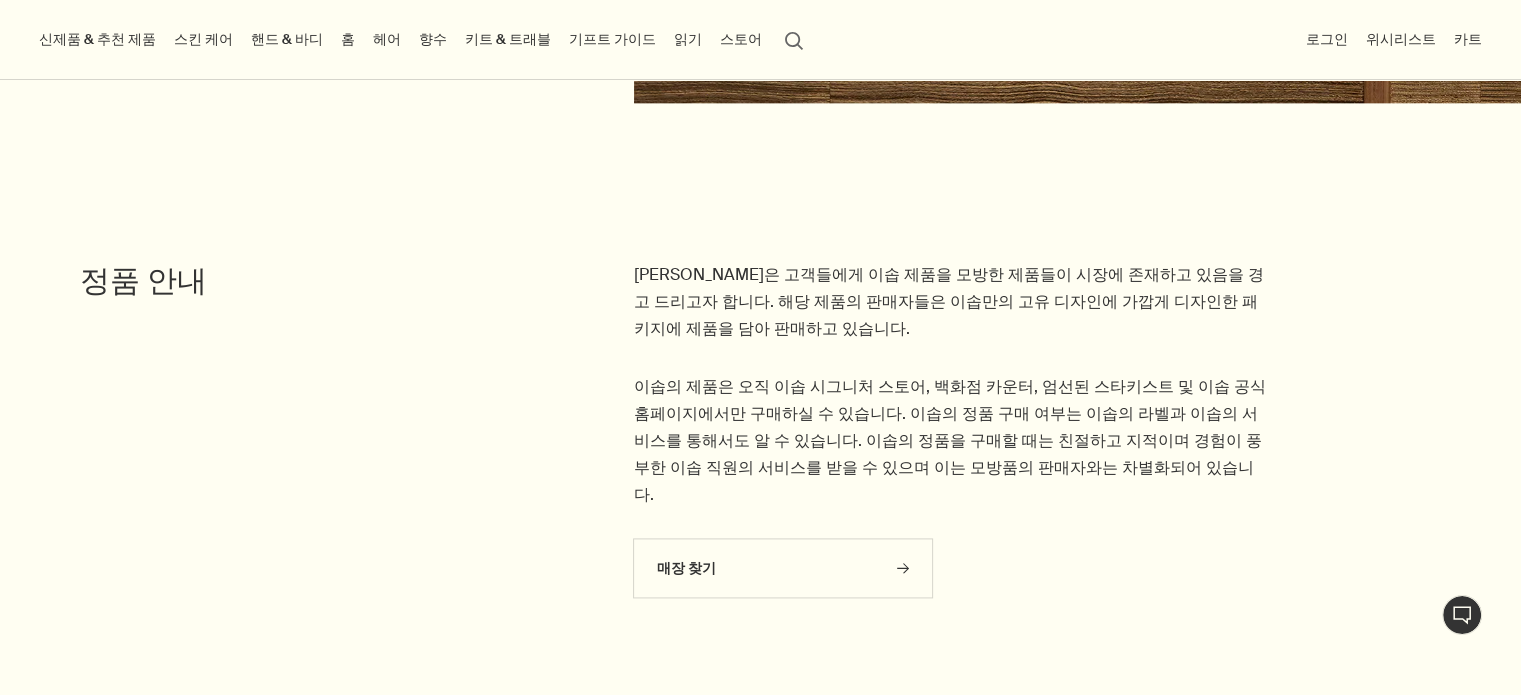 drag, startPoint x: 1095, startPoint y: 465, endPoint x: 688, endPoint y: 249, distance: 460.76566 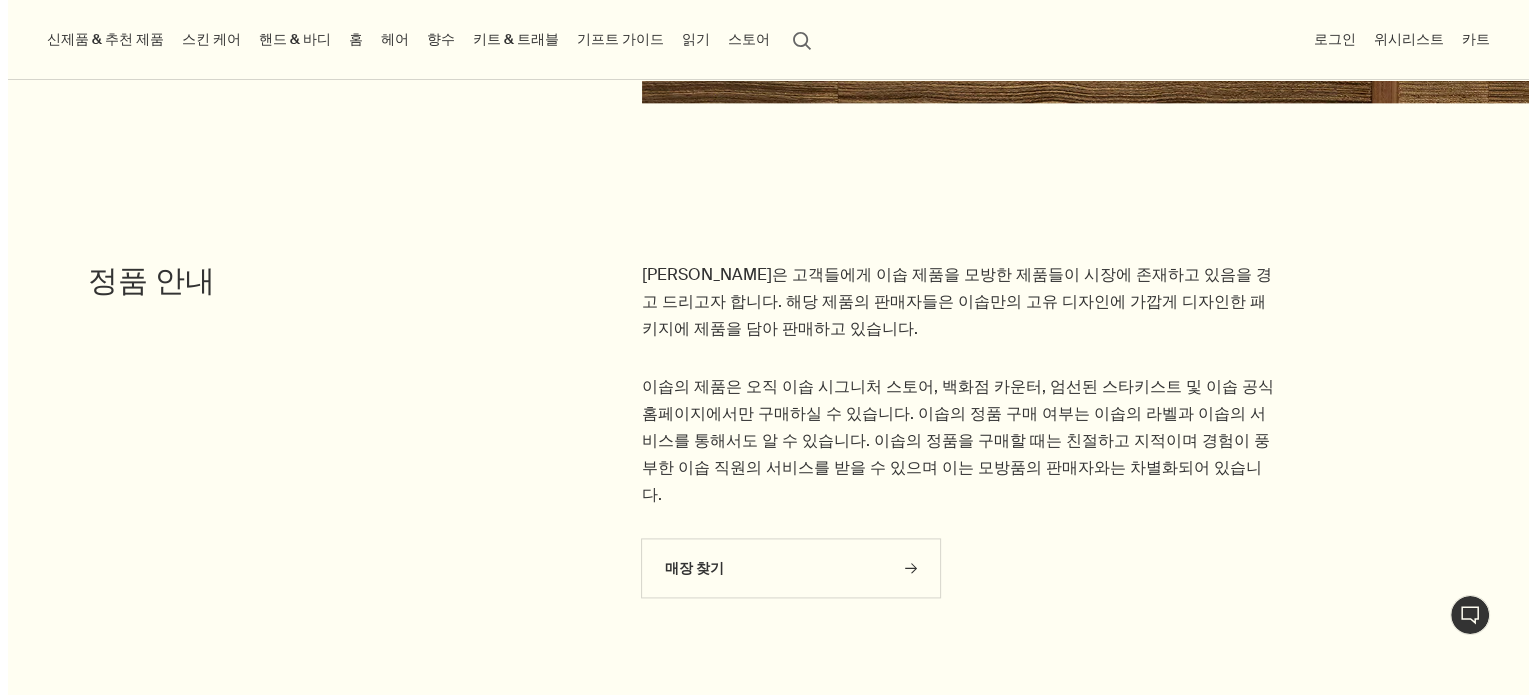 scroll, scrollTop: 2608, scrollLeft: 0, axis: vertical 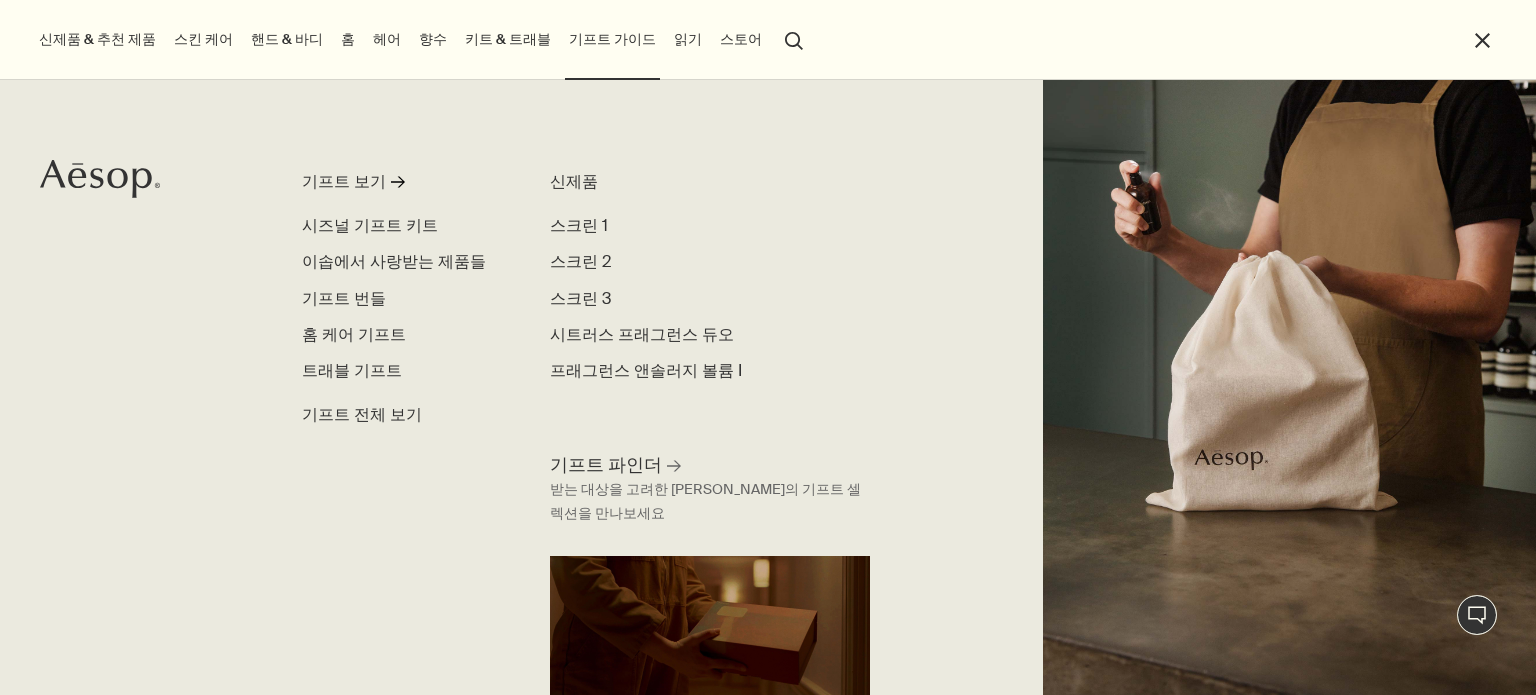 click on "읽기" at bounding box center (688, 39) 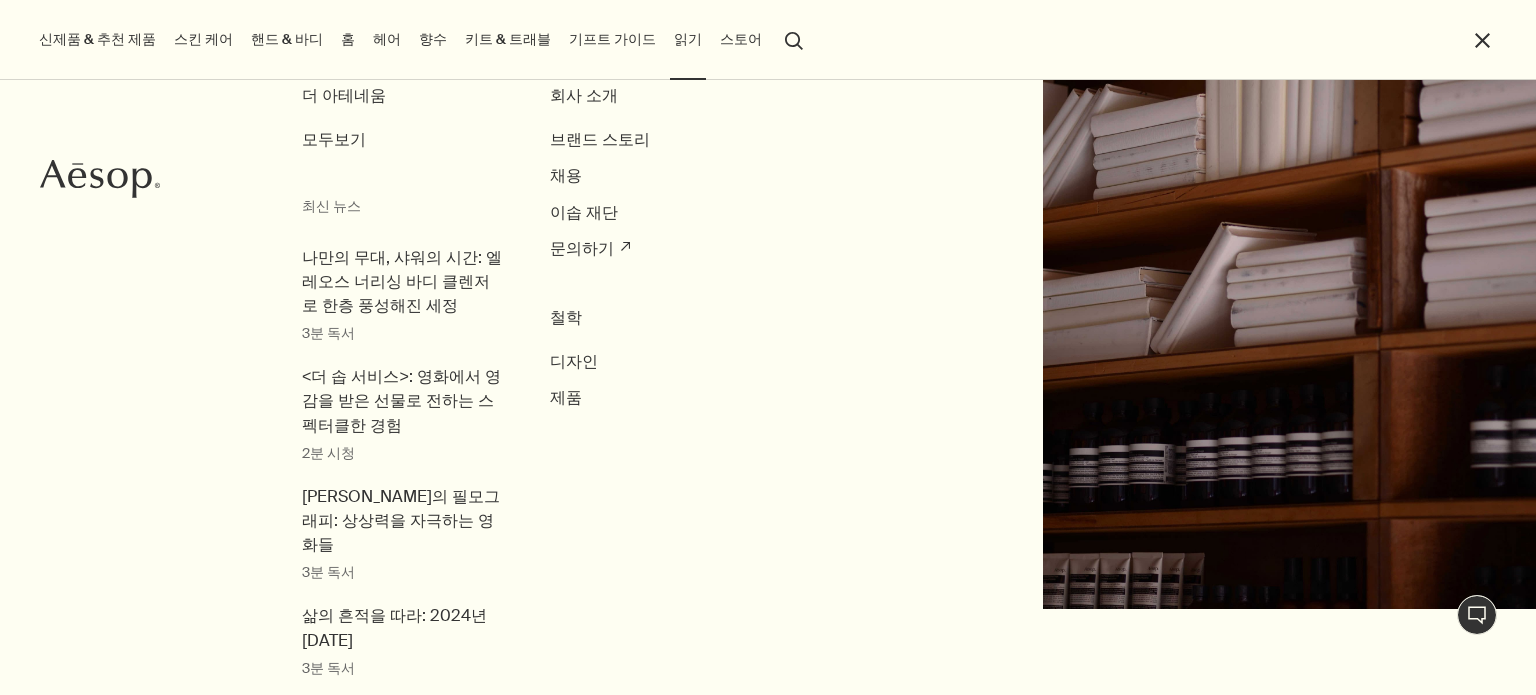 scroll, scrollTop: 0, scrollLeft: 0, axis: both 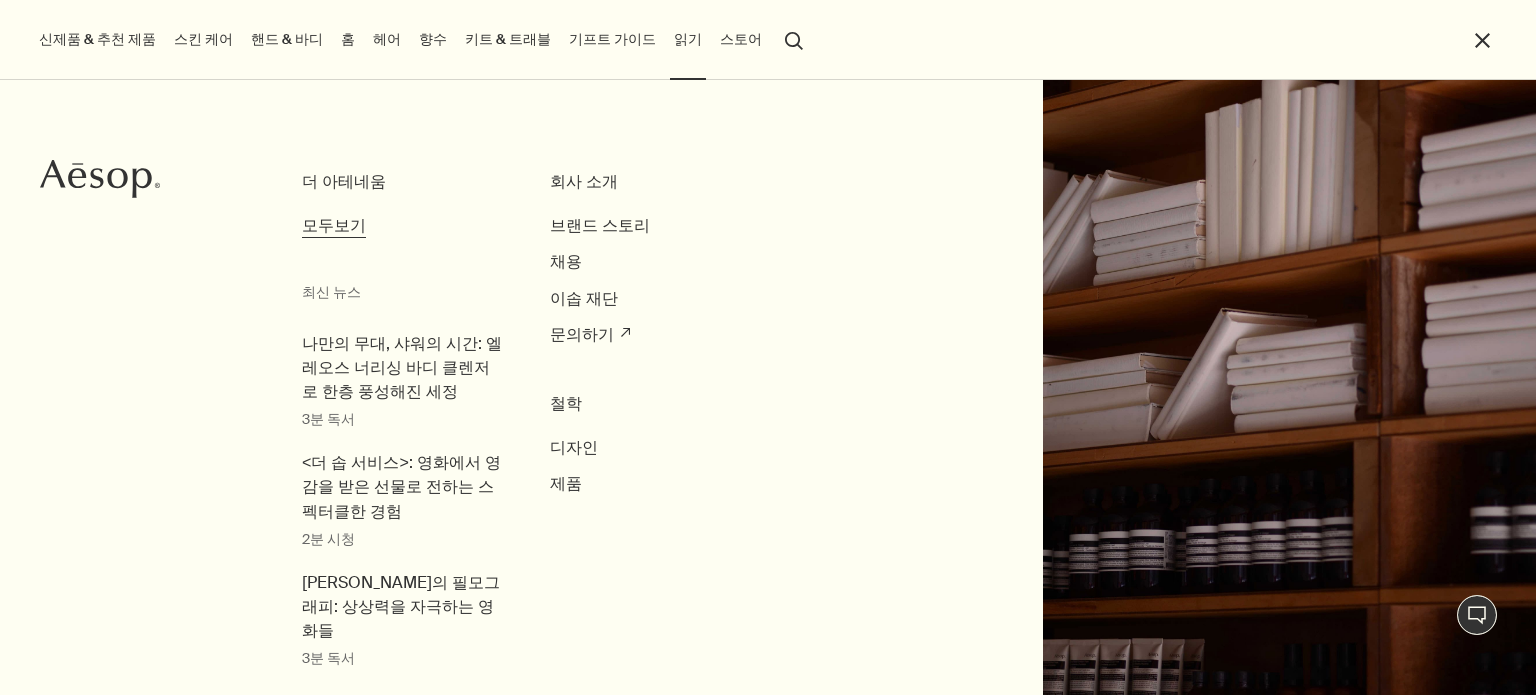 click on "모두보기" at bounding box center (334, 225) 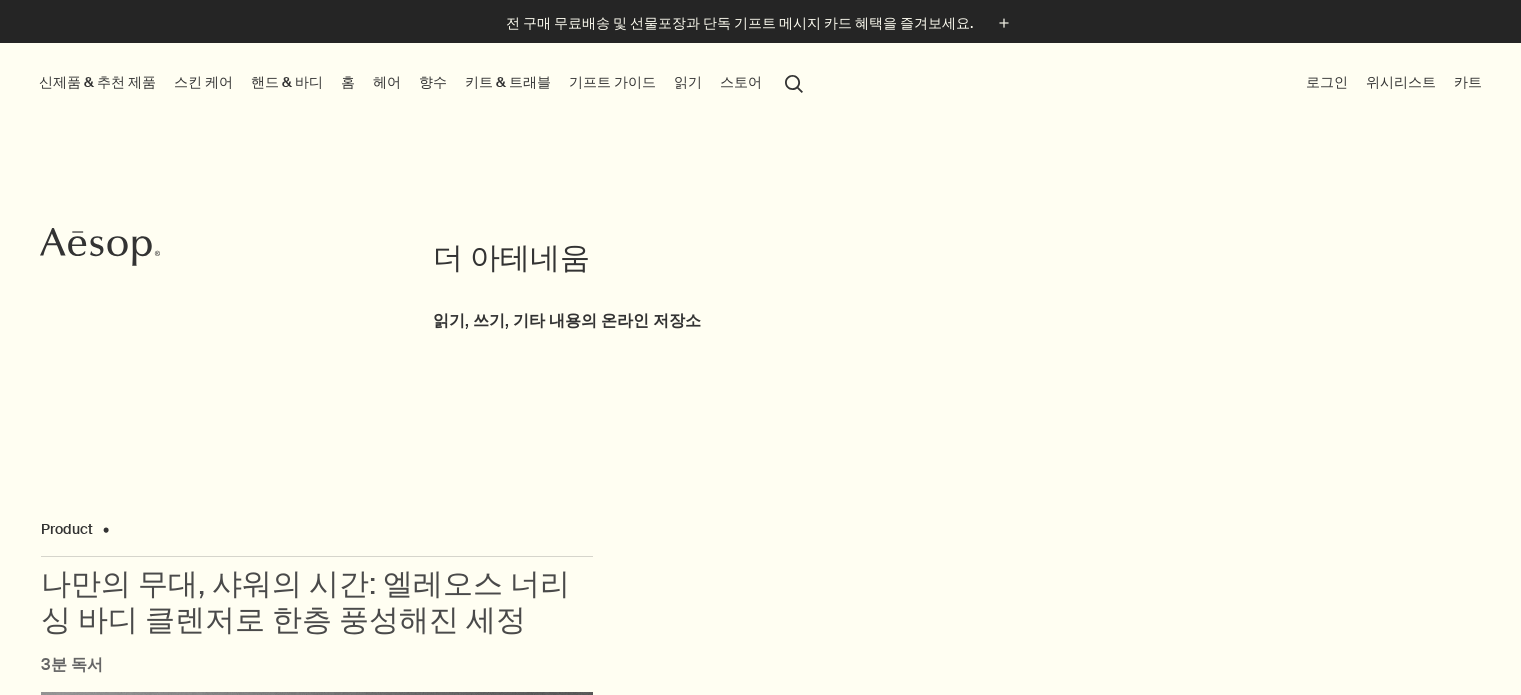 scroll, scrollTop: 700, scrollLeft: 0, axis: vertical 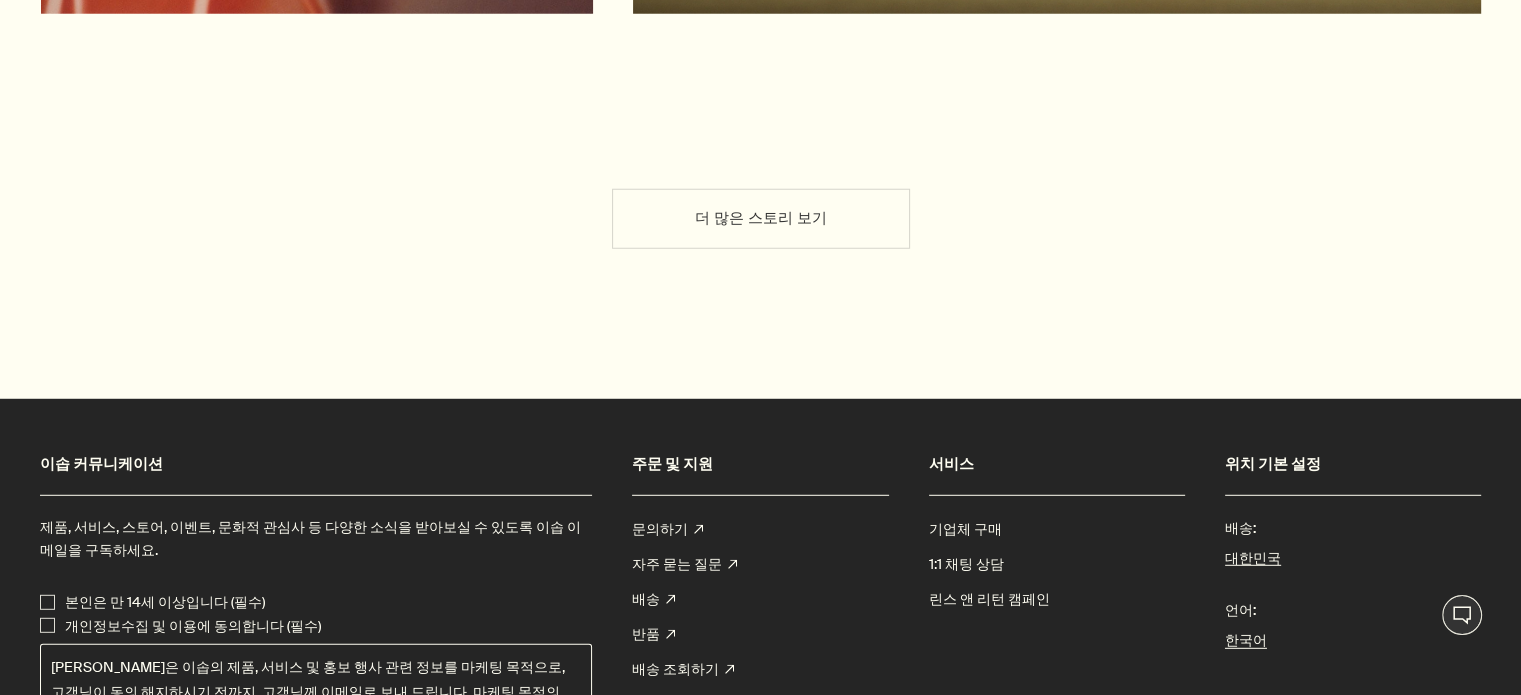 click on "더 많은 스토리 보기" at bounding box center [761, 219] 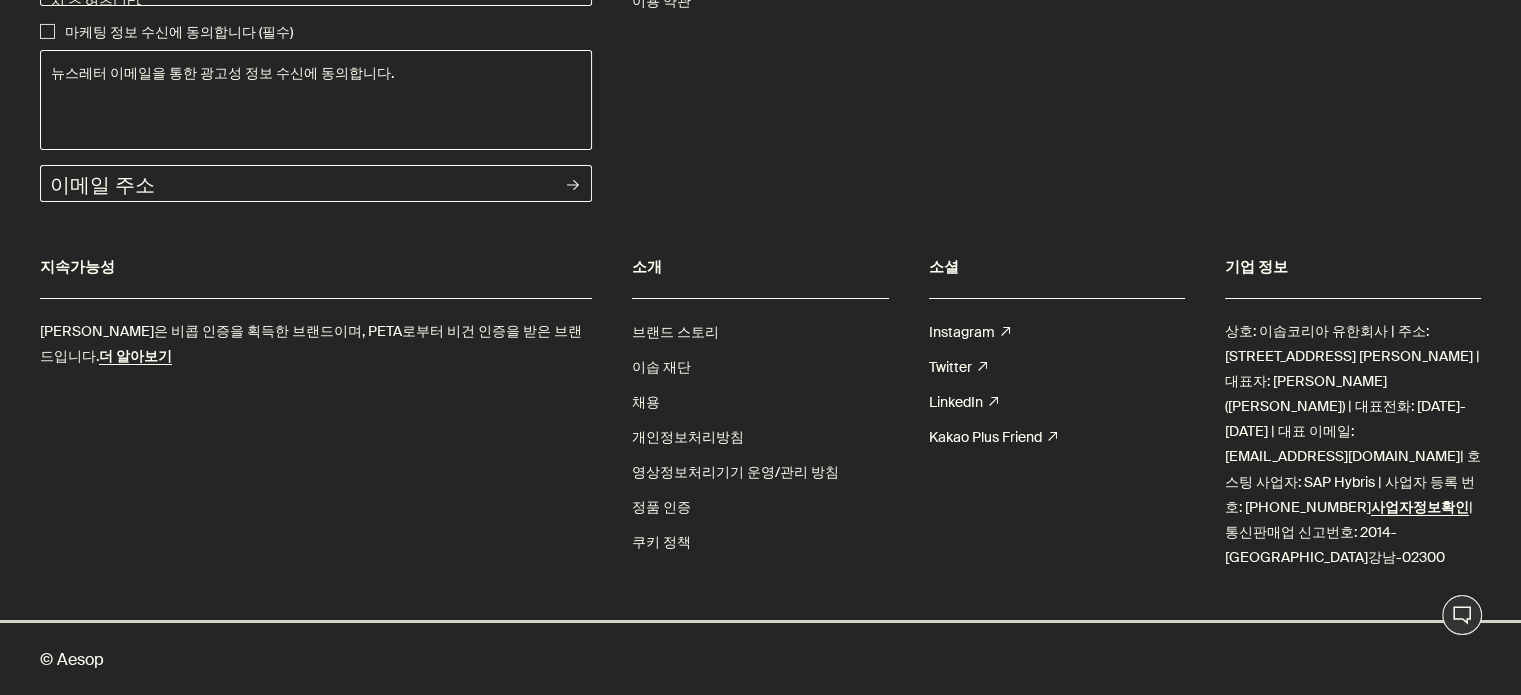 scroll, scrollTop: 8900, scrollLeft: 0, axis: vertical 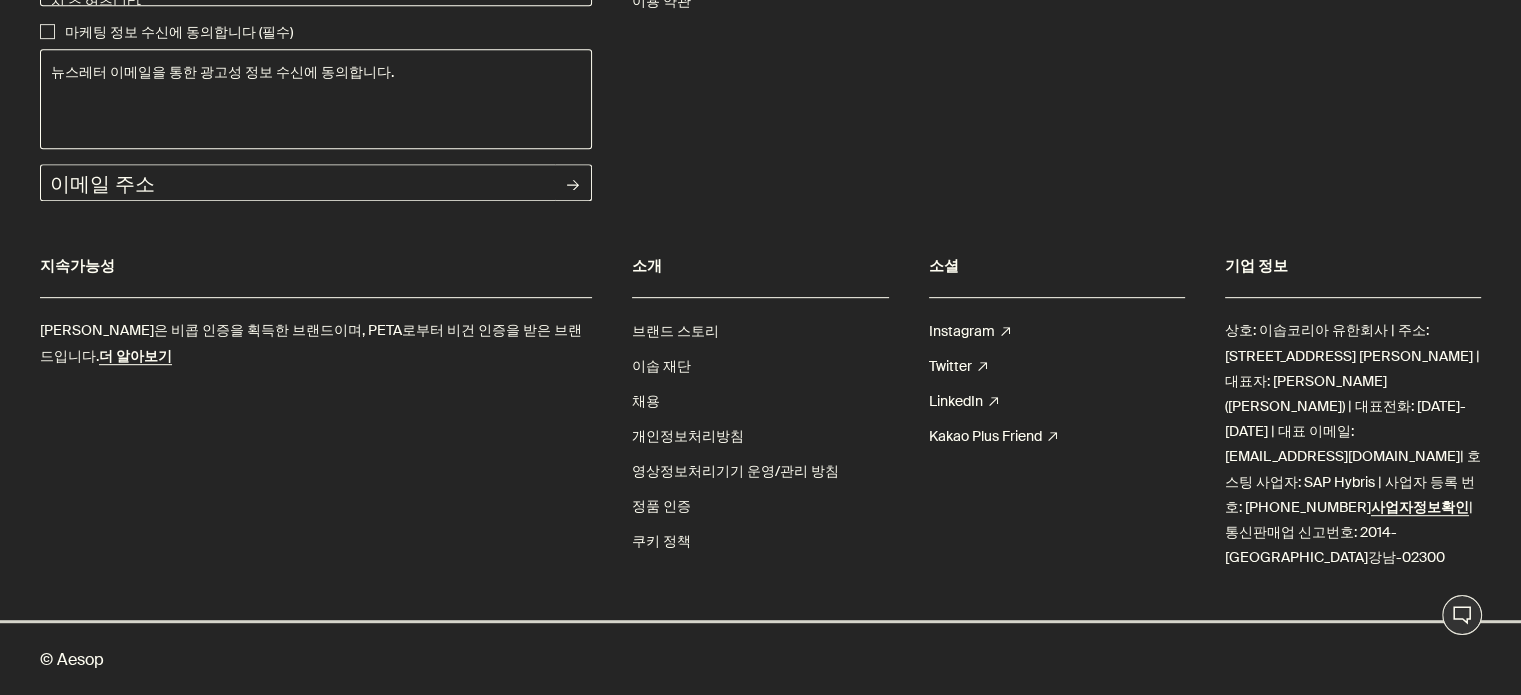 click on "더 많은 스토리 보기" at bounding box center [761, -519] 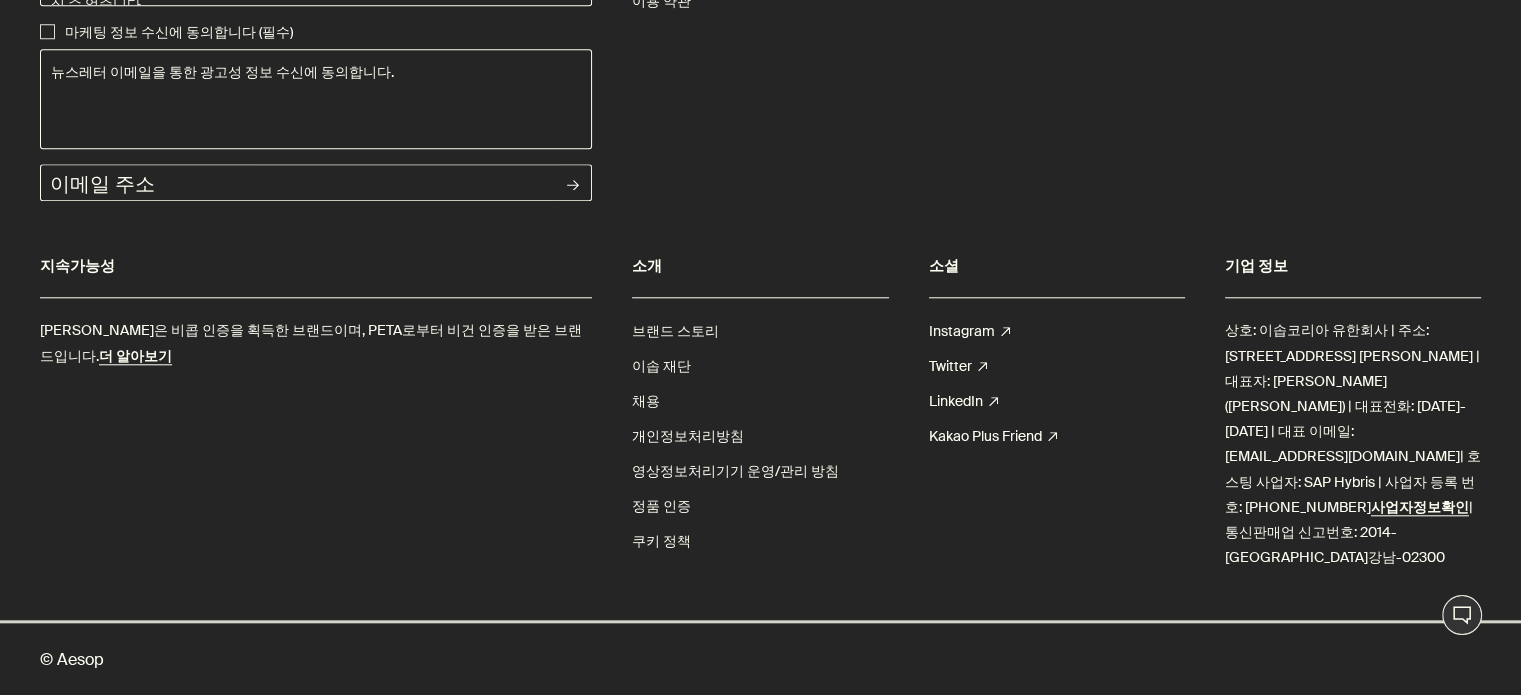 scroll, scrollTop: 16500, scrollLeft: 0, axis: vertical 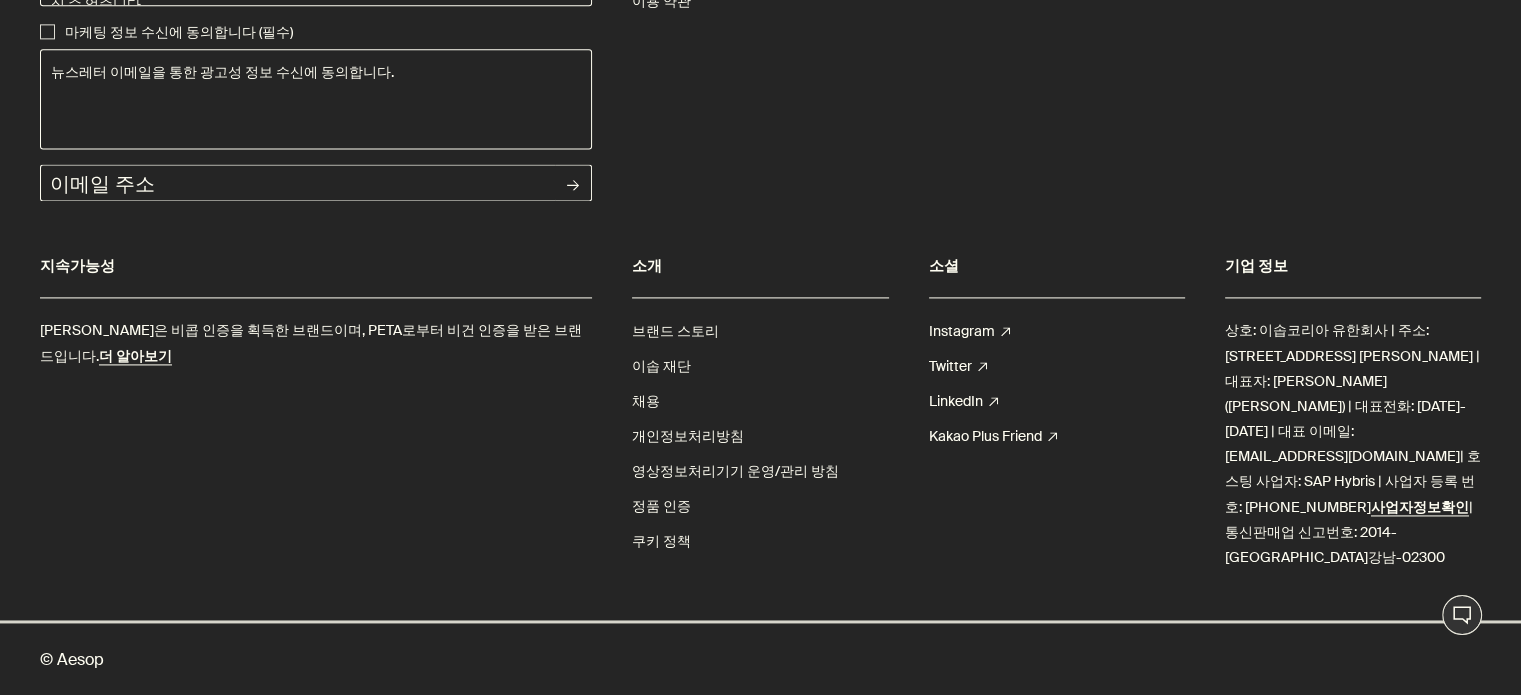 click on "더 많은 스토리 보기" at bounding box center [761, -519] 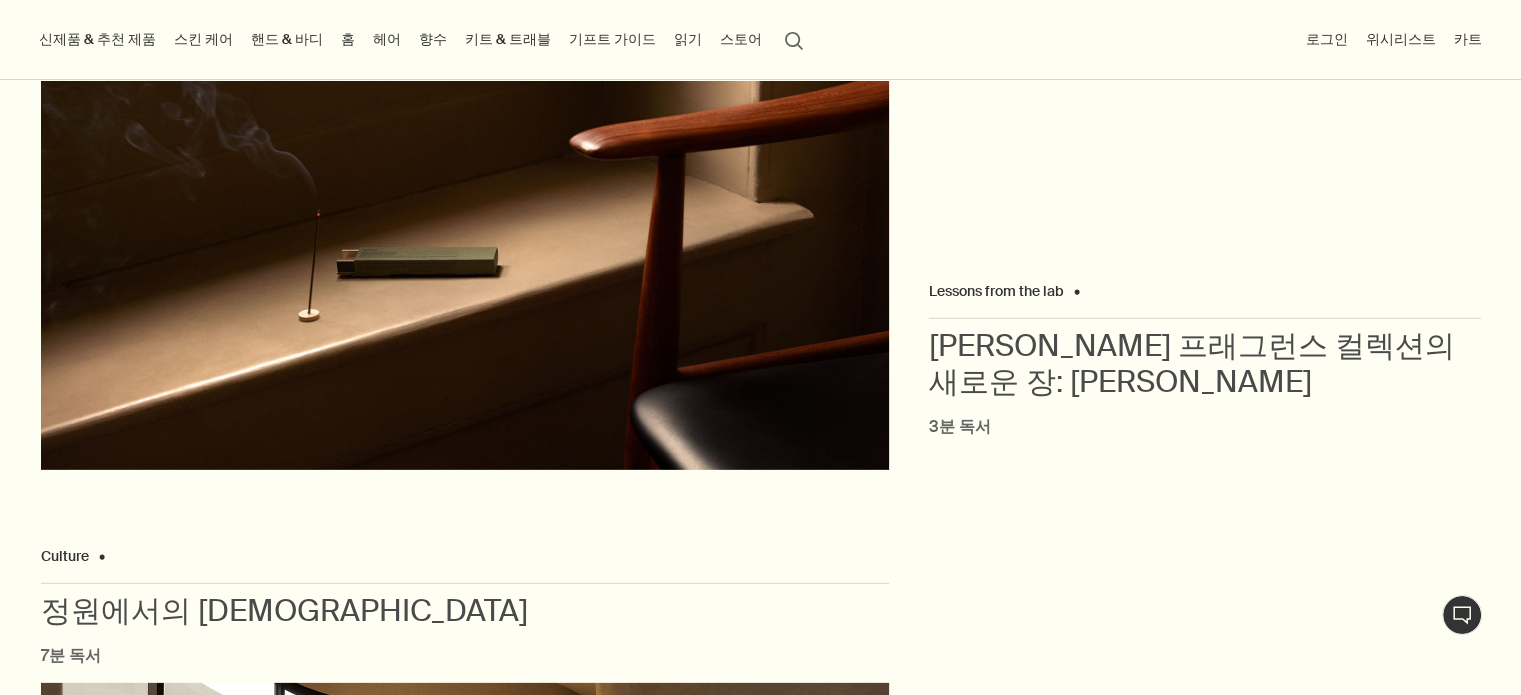 scroll, scrollTop: 5804, scrollLeft: 0, axis: vertical 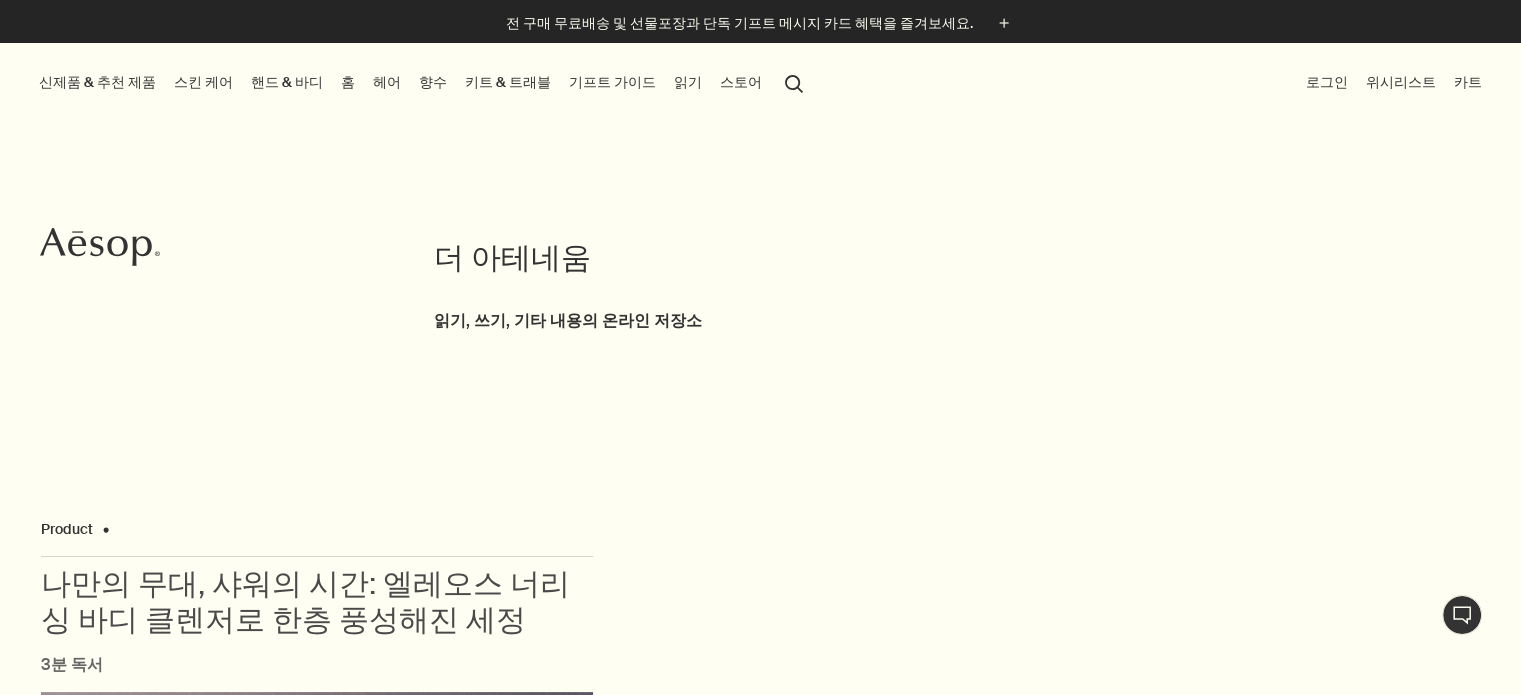click on "스킨 케어" at bounding box center [203, 82] 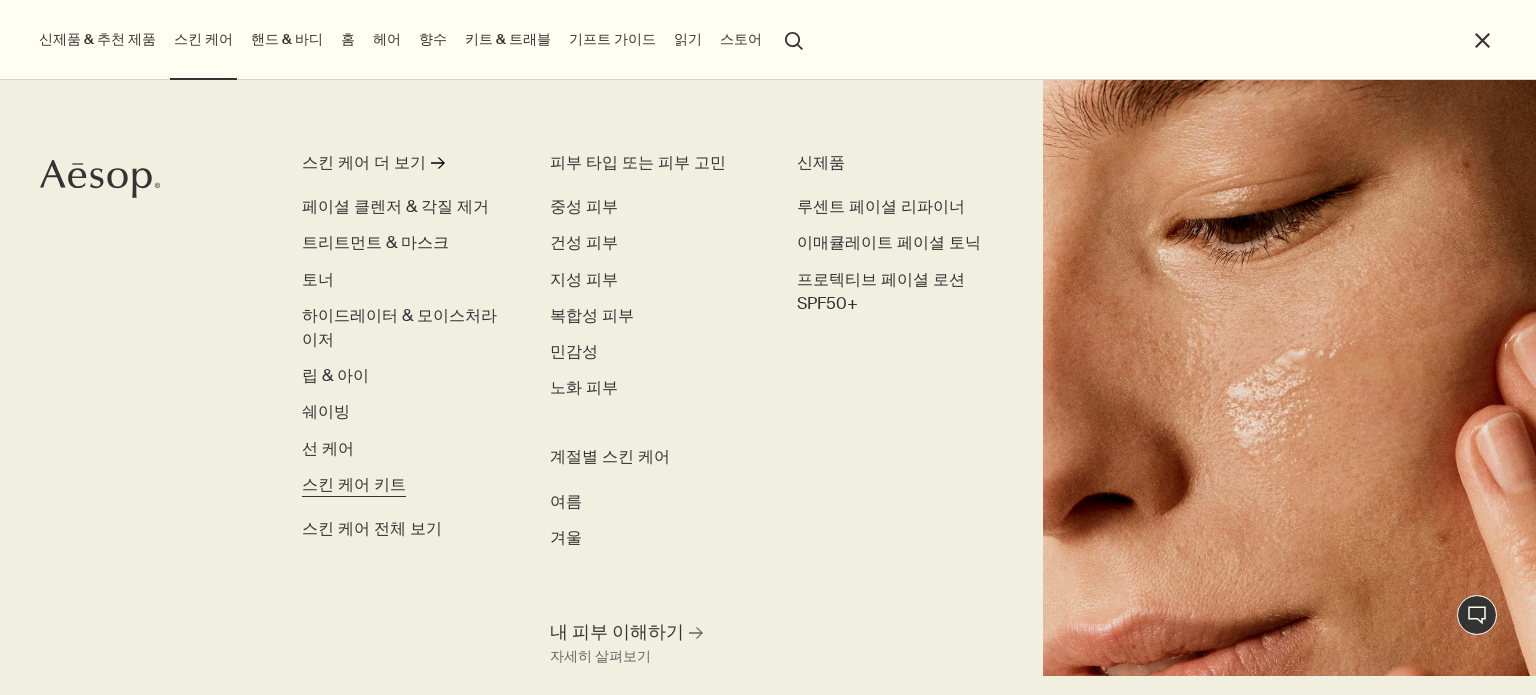 scroll, scrollTop: 0, scrollLeft: 0, axis: both 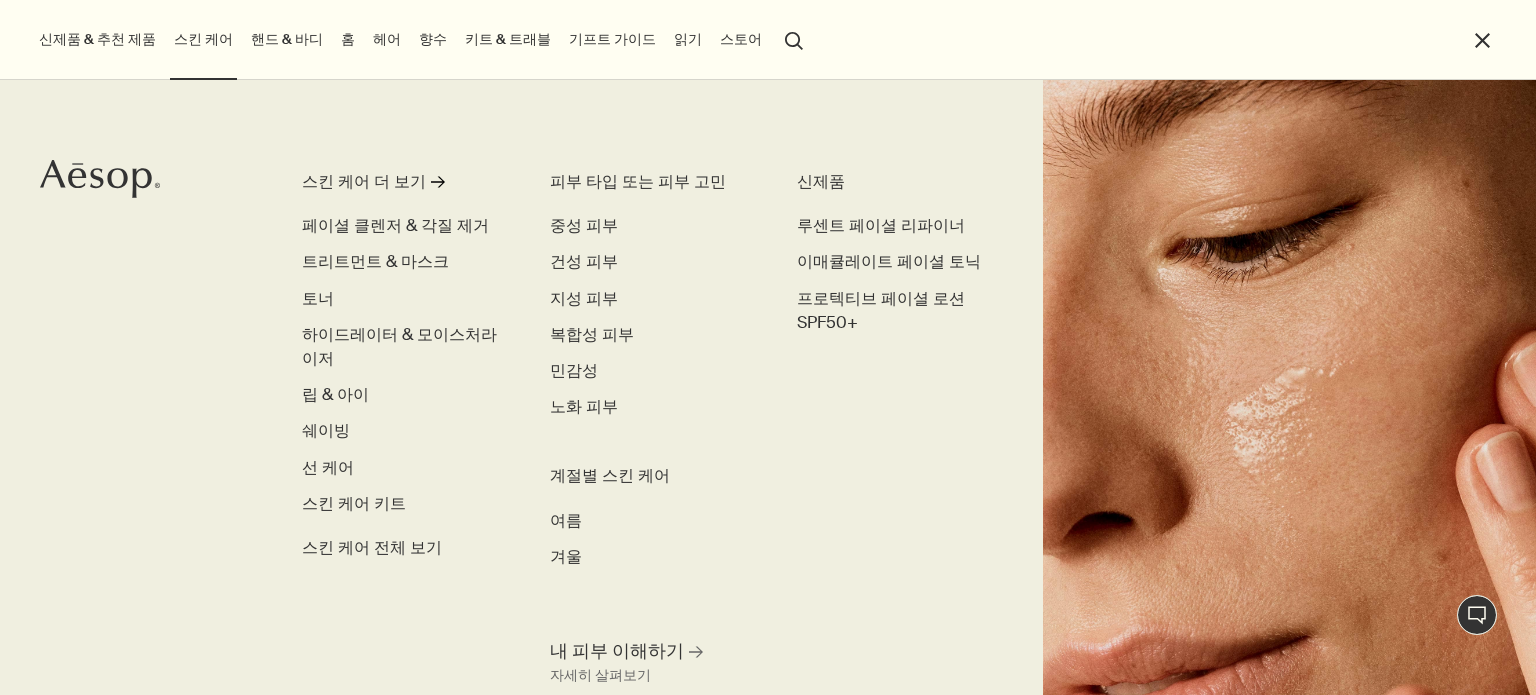 click on "핸드 & 바디" at bounding box center [287, 39] 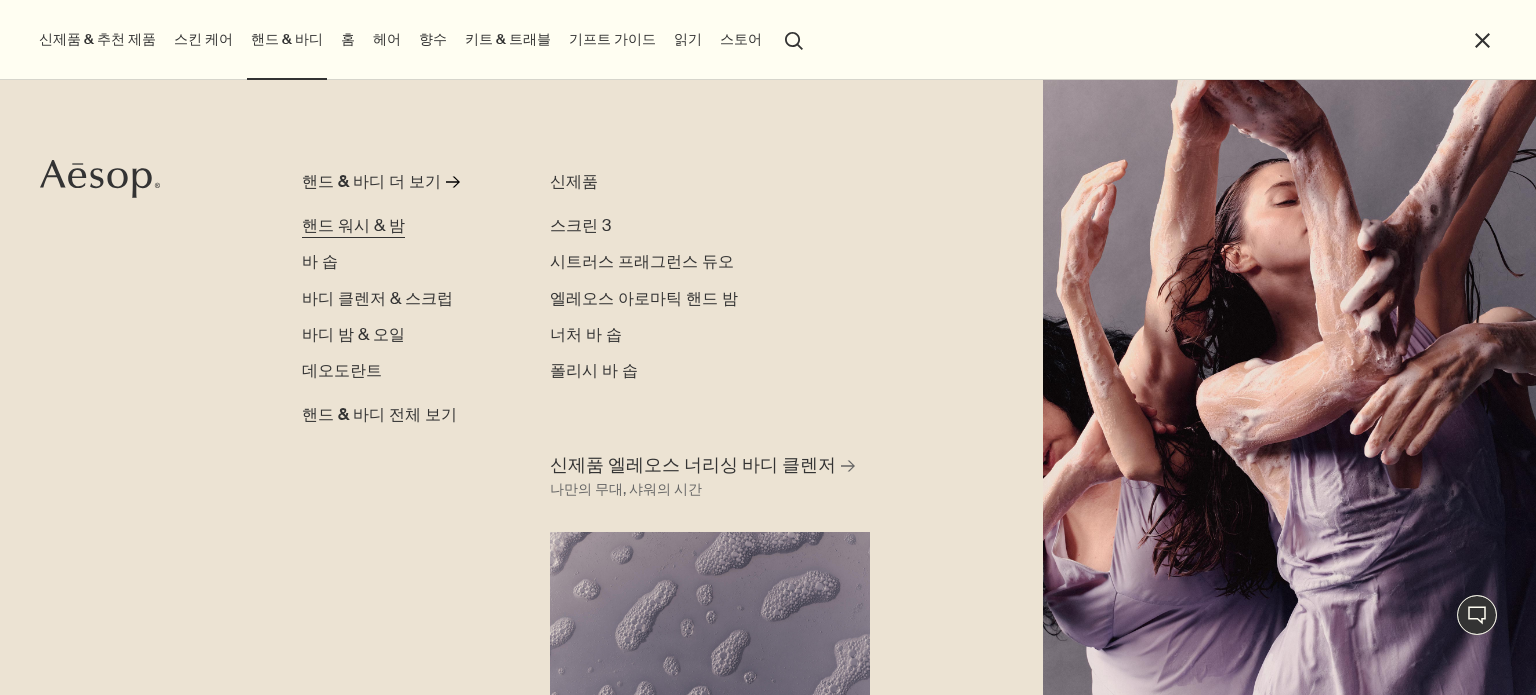 click on "핸드 워시 & 밤" at bounding box center [353, 225] 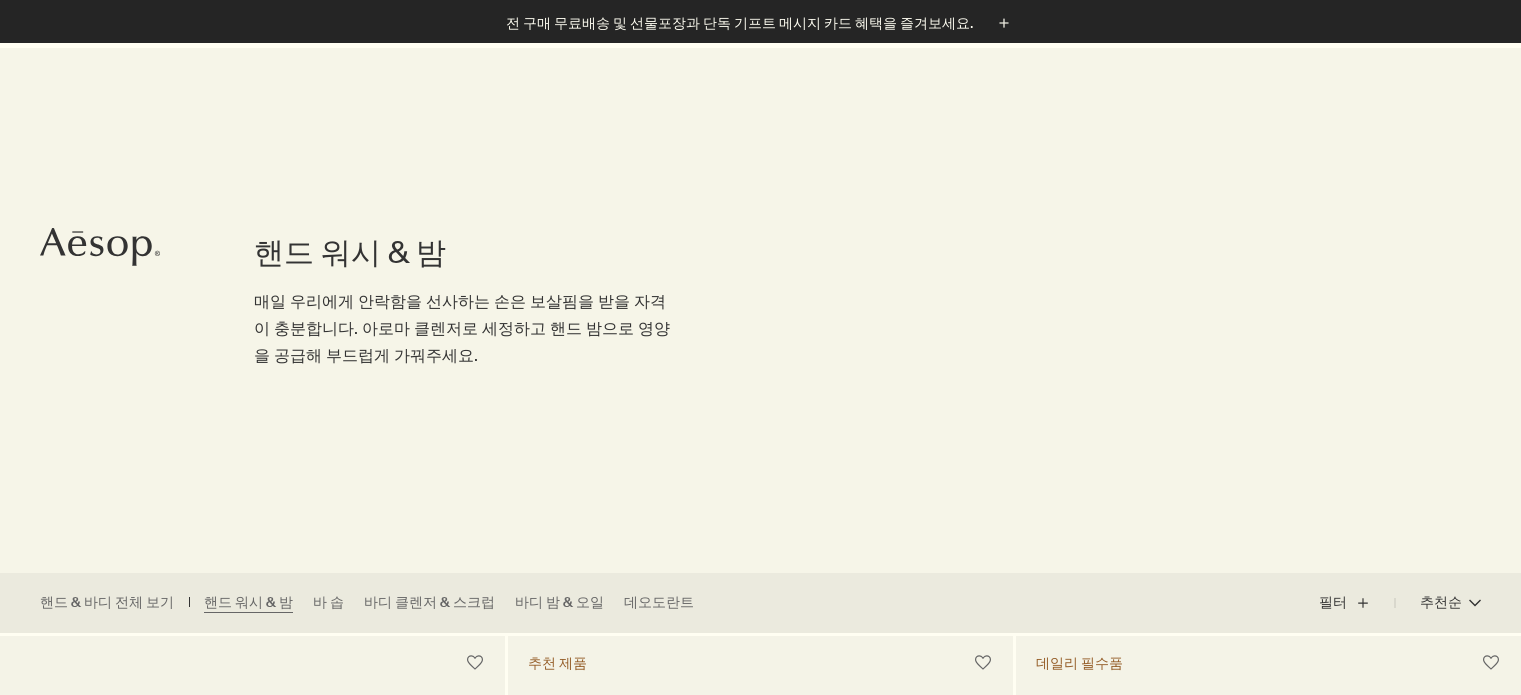 scroll, scrollTop: 200, scrollLeft: 0, axis: vertical 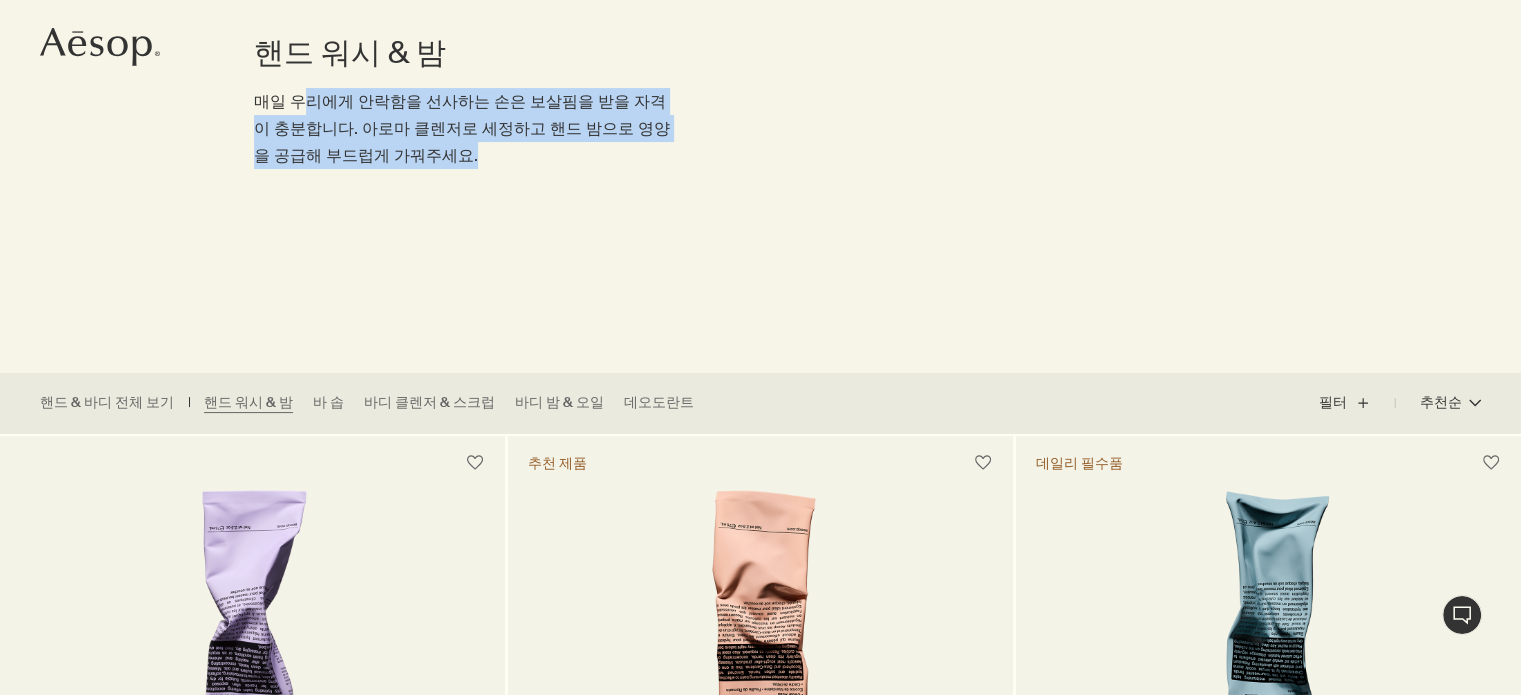 drag, startPoint x: 302, startPoint y: 108, endPoint x: 608, endPoint y: 175, distance: 313.2491 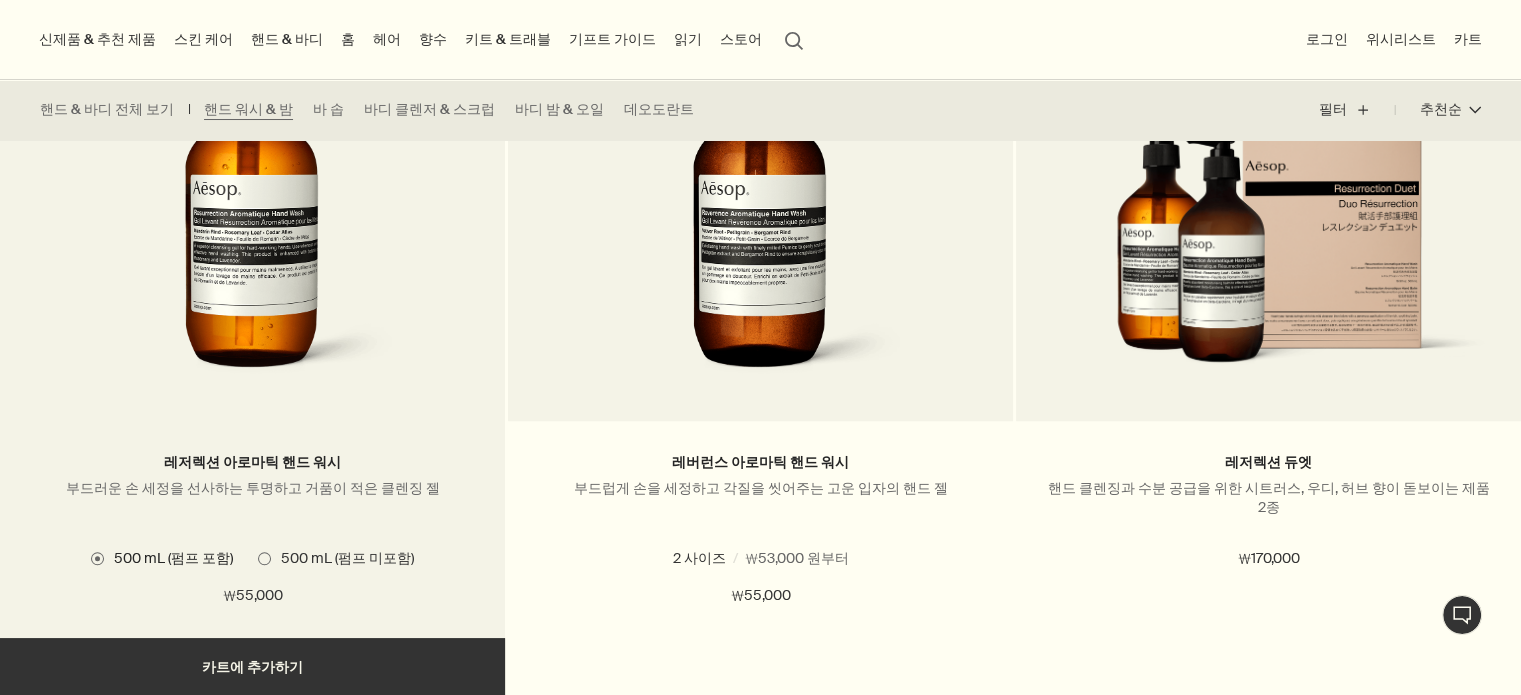 scroll, scrollTop: 1400, scrollLeft: 0, axis: vertical 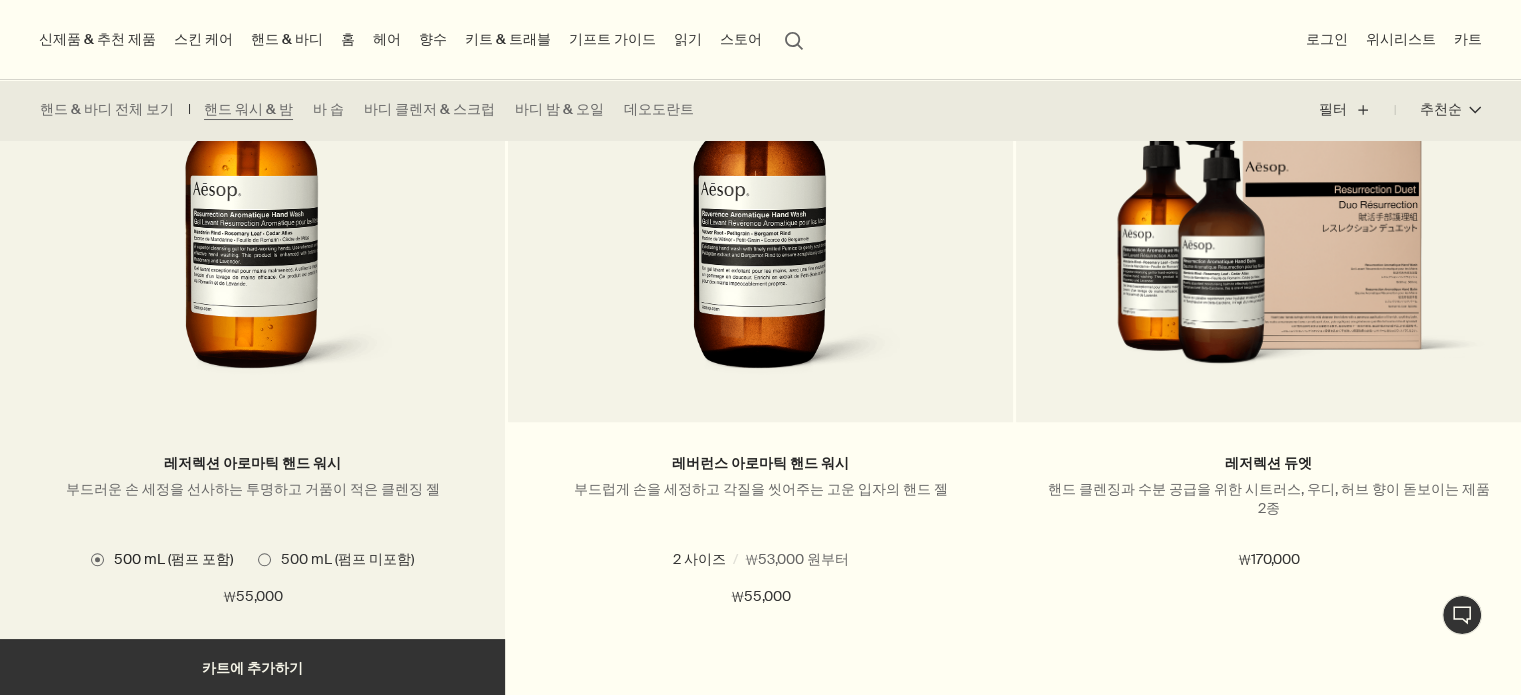 click at bounding box center (252, 207) 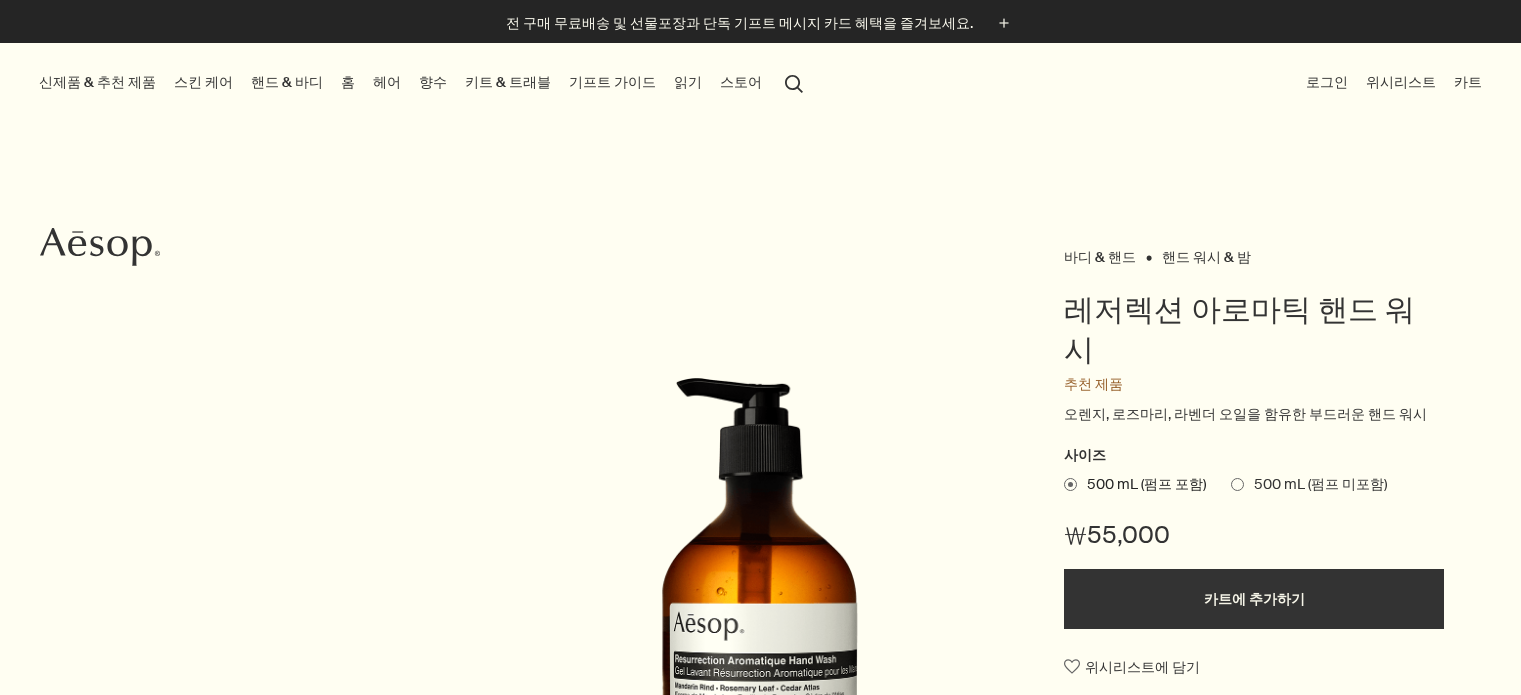 scroll, scrollTop: 0, scrollLeft: 0, axis: both 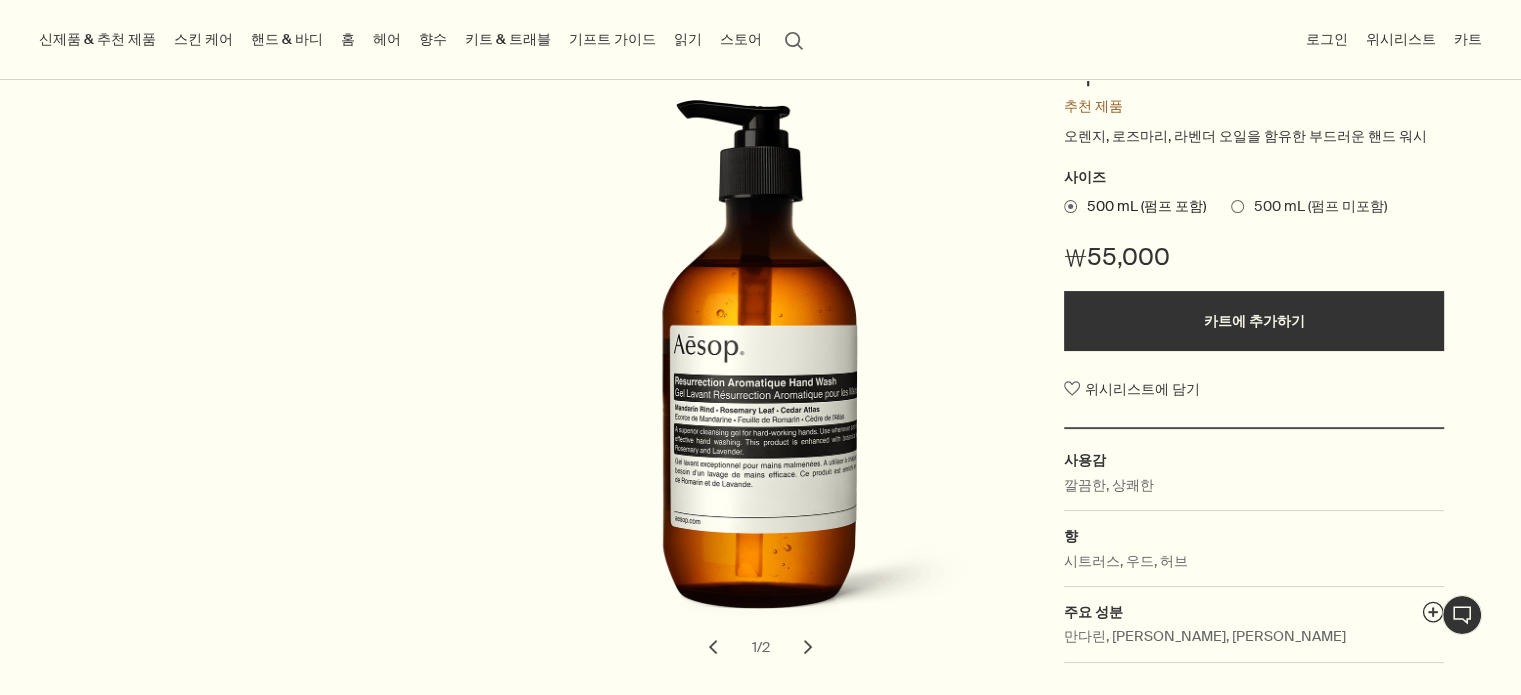 click on "chevron" at bounding box center [808, 647] 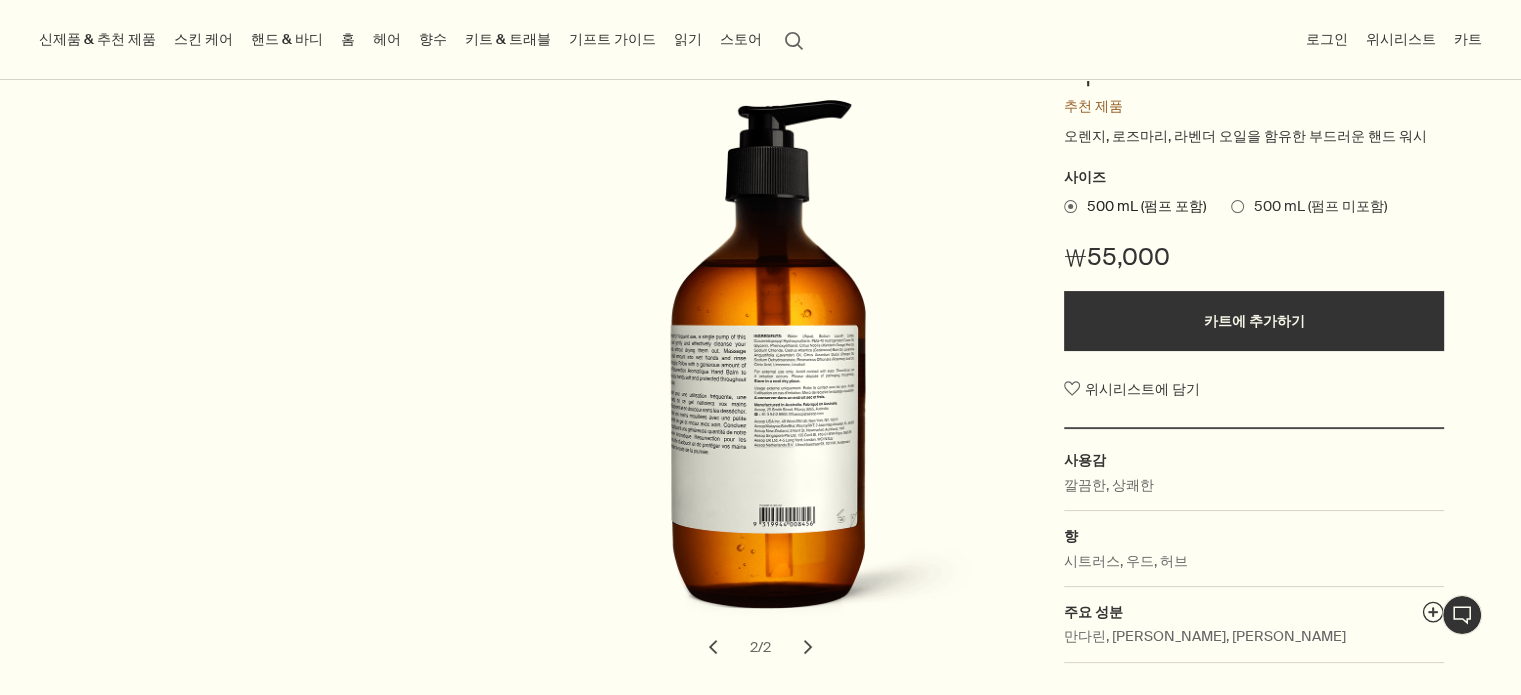 click on "chevron" at bounding box center [713, 647] 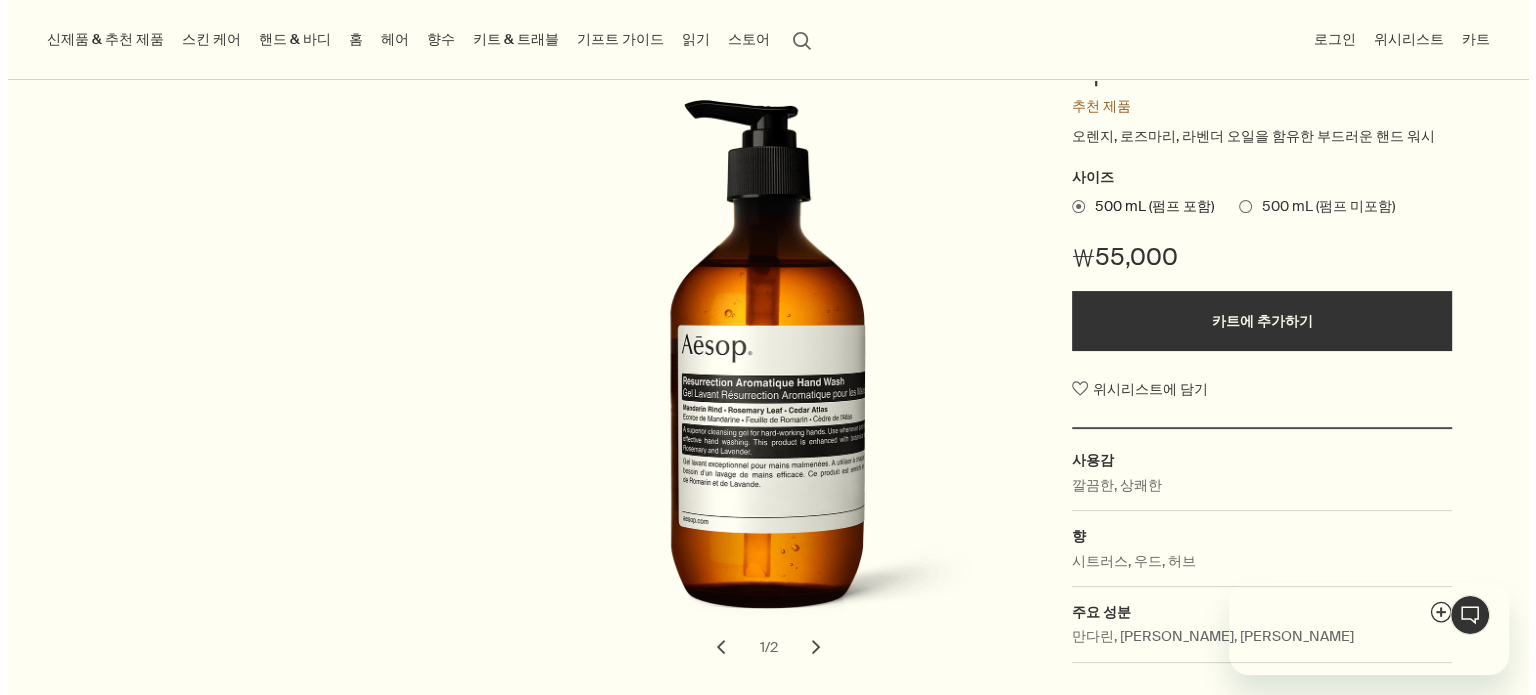 scroll, scrollTop: 0, scrollLeft: 0, axis: both 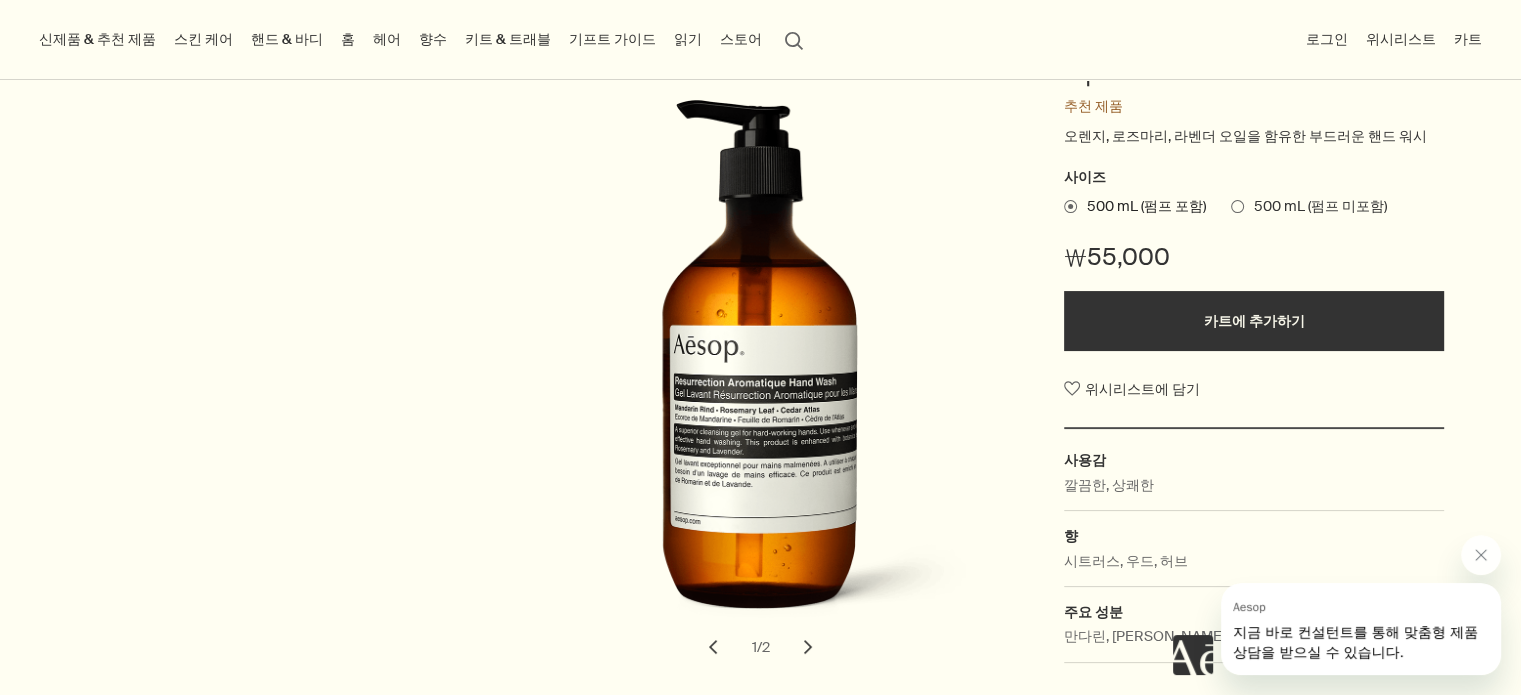 click on "키트 & 트래블" at bounding box center [508, 39] 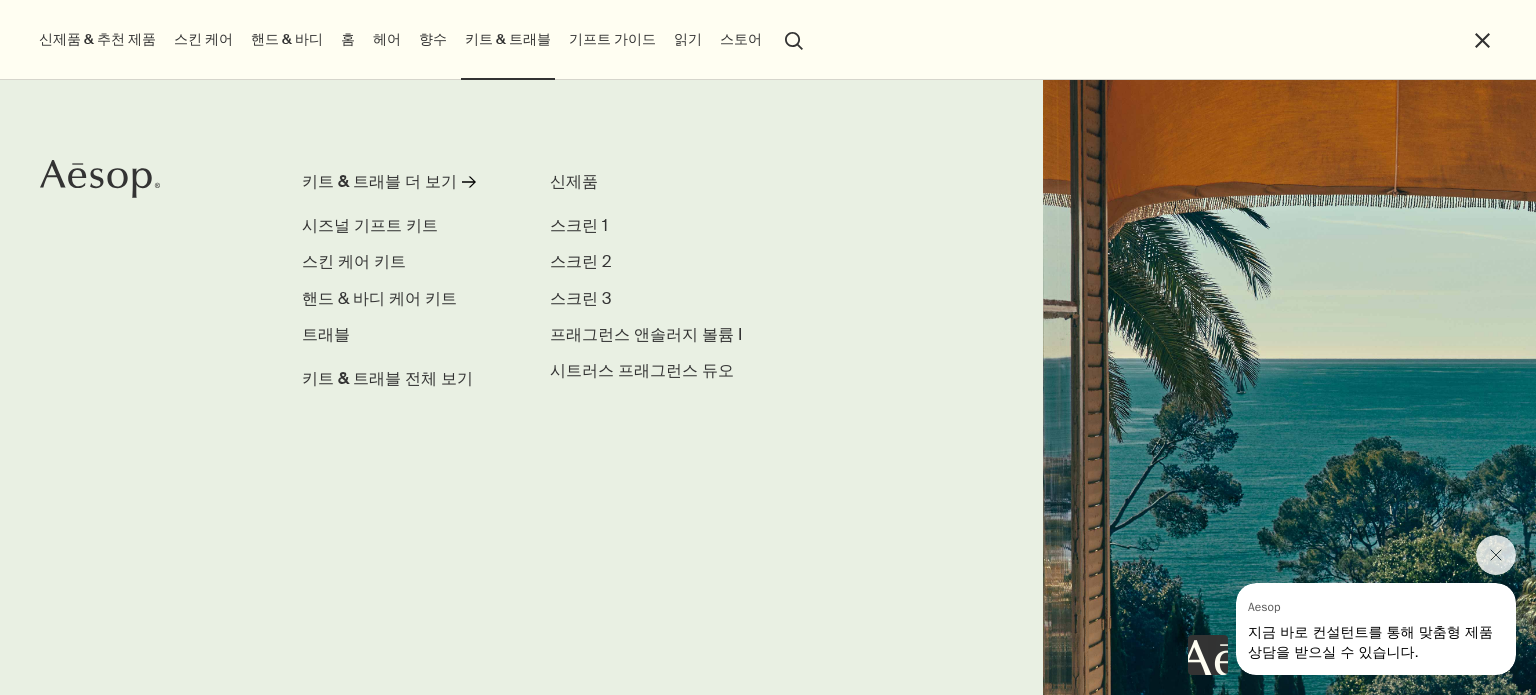 click on "핸드 & 바디" at bounding box center [287, 39] 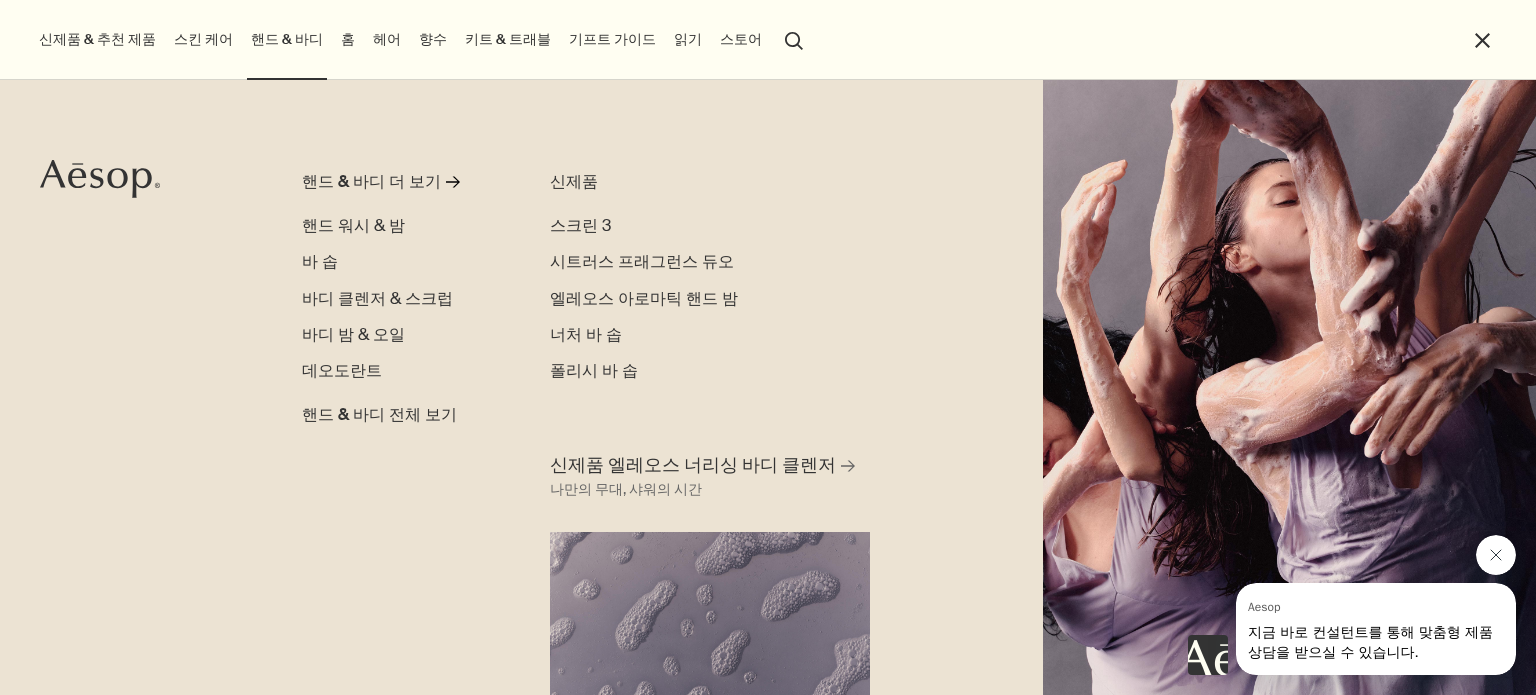 click 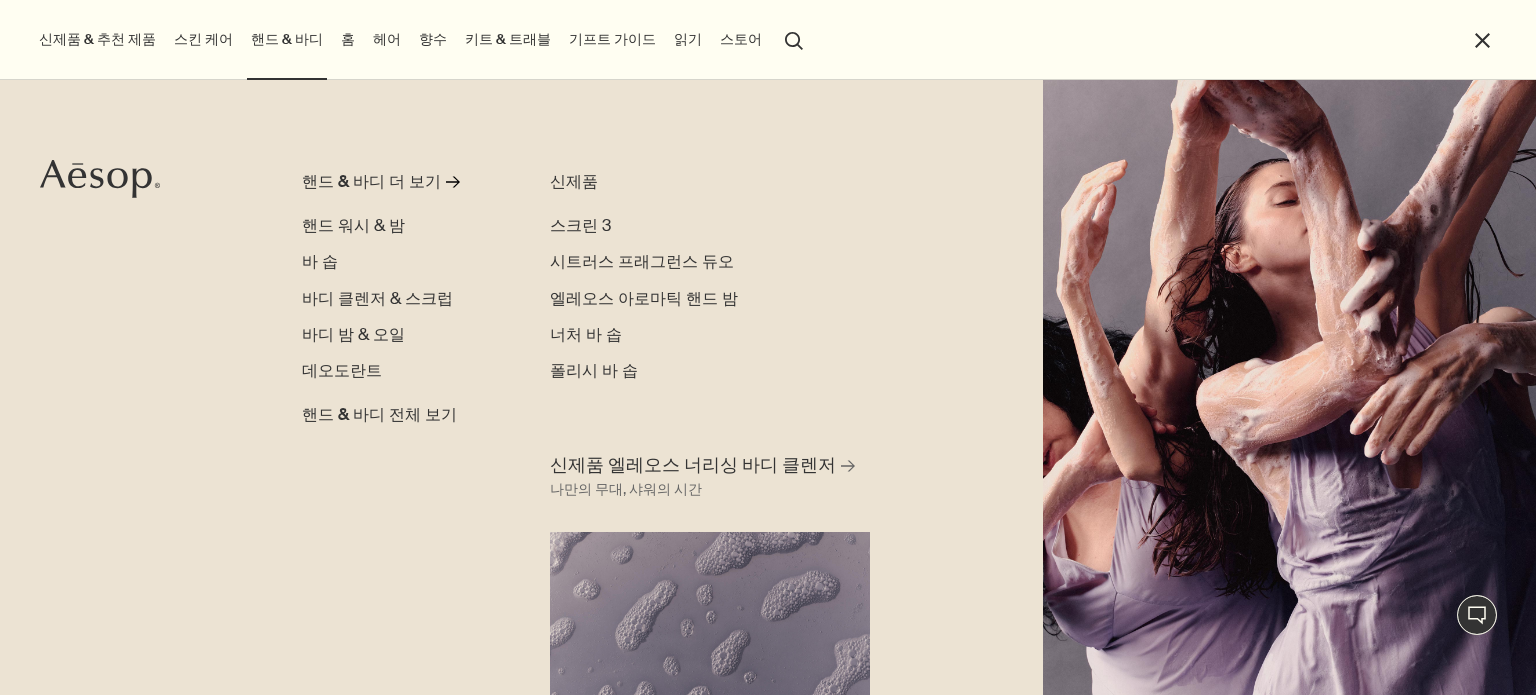 scroll, scrollTop: 14, scrollLeft: 0, axis: vertical 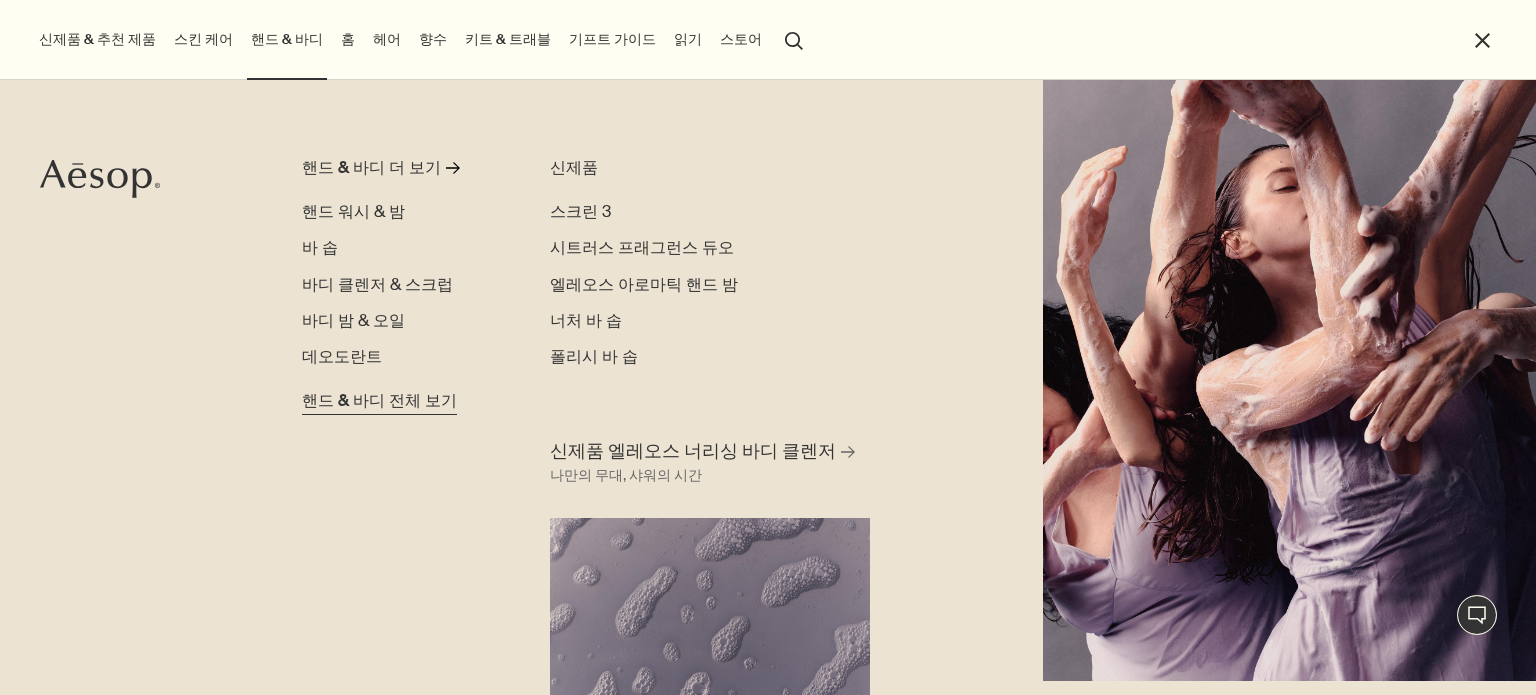 click on "핸드 & 바디 전체 보기" at bounding box center [379, 401] 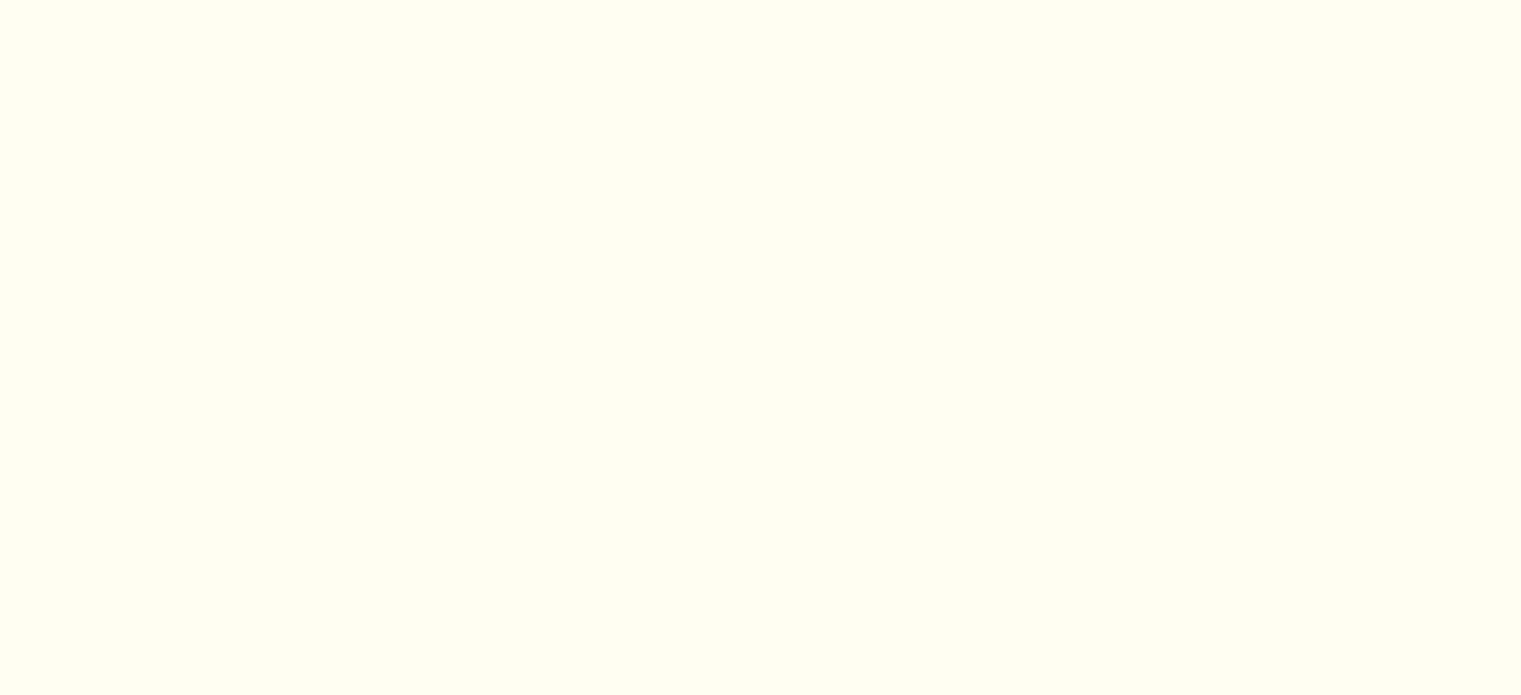 scroll, scrollTop: 1048, scrollLeft: 0, axis: vertical 